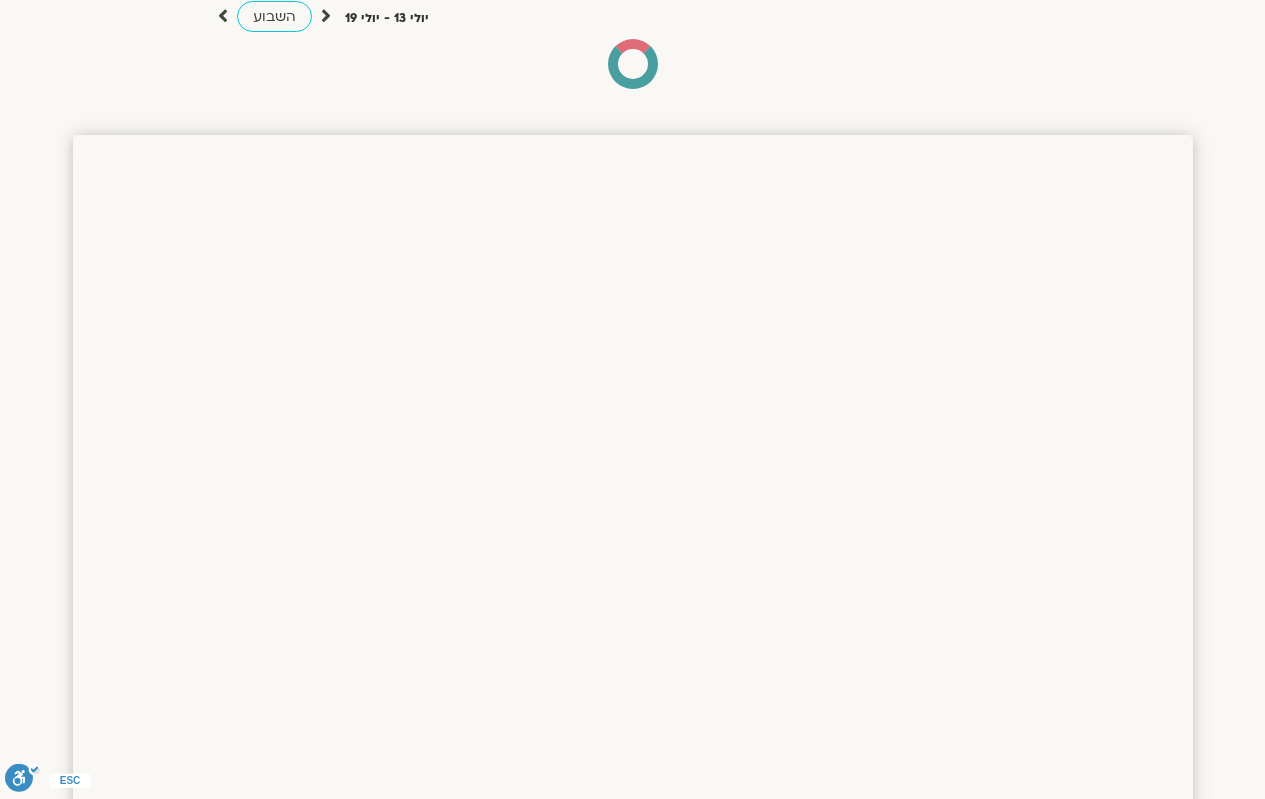 scroll, scrollTop: 200, scrollLeft: 0, axis: vertical 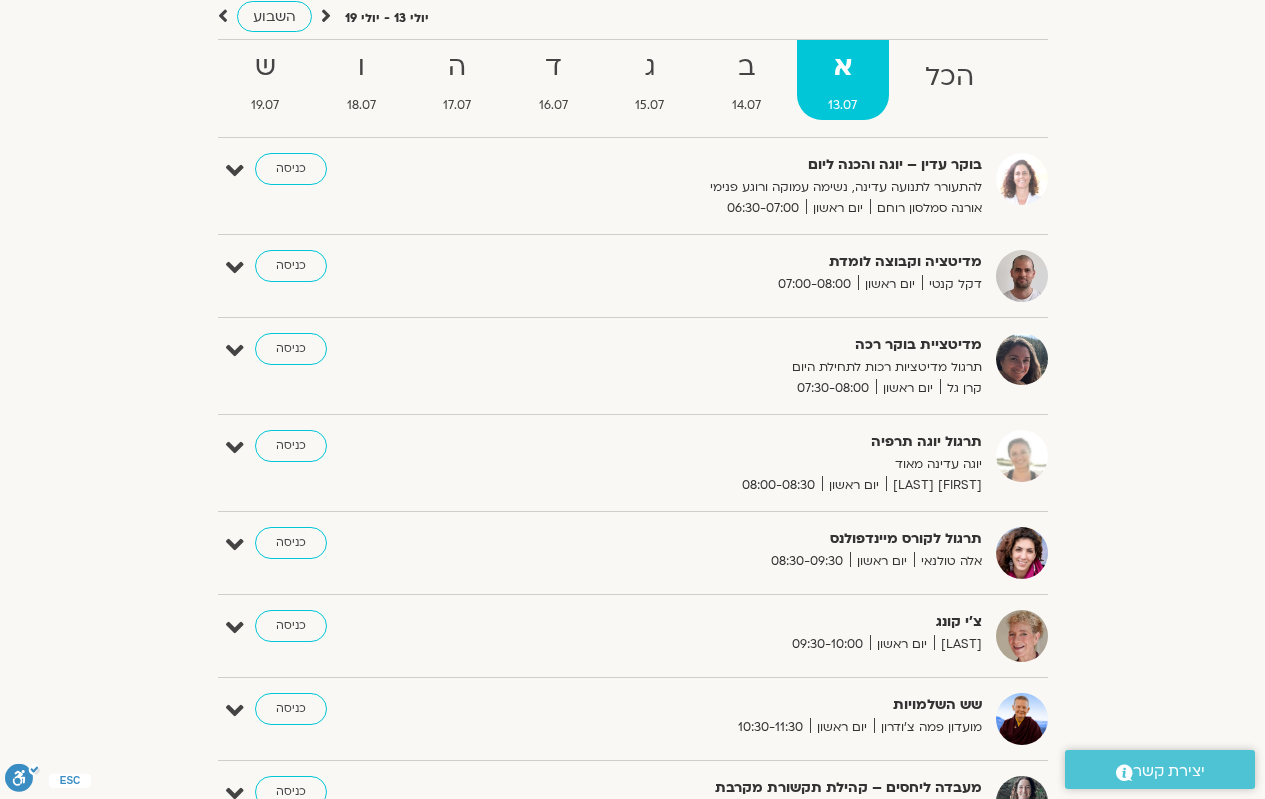 click at bounding box center (326, 16) 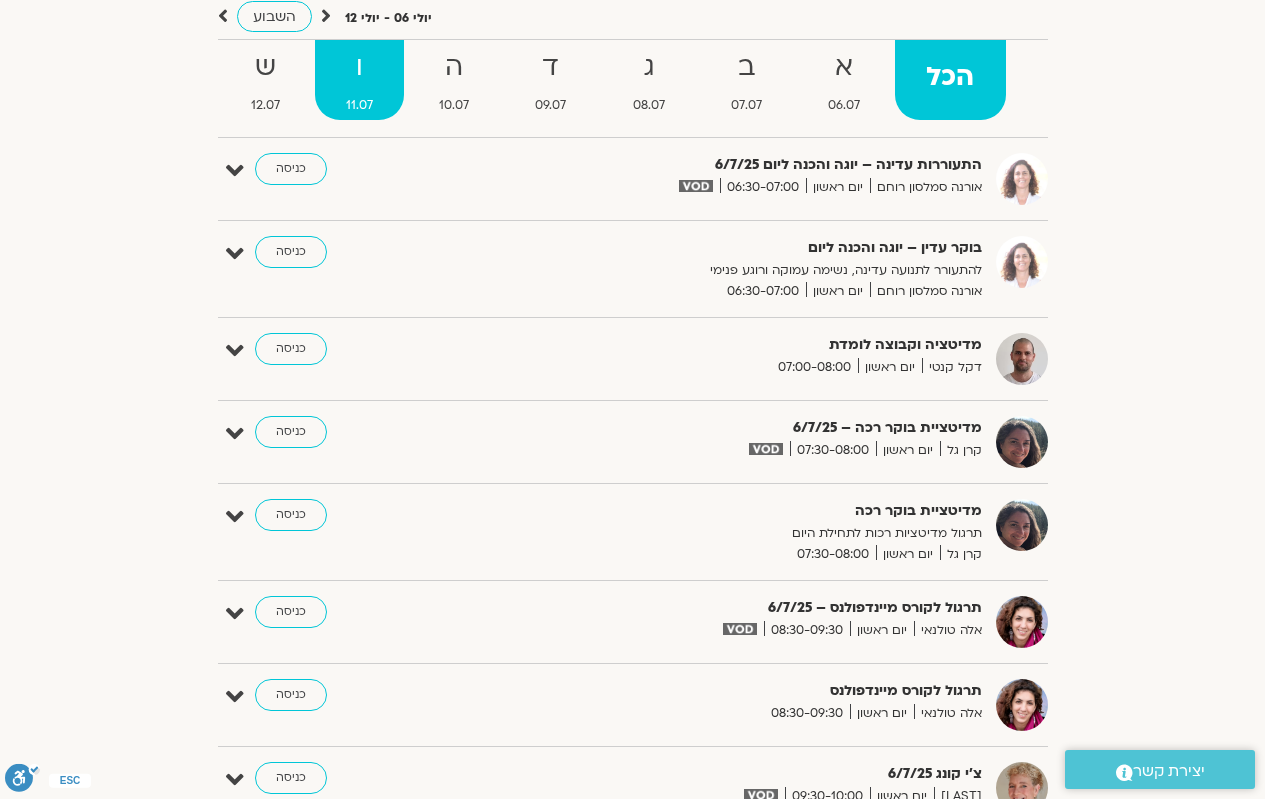 click on "ו 11.07" at bounding box center (359, 80) 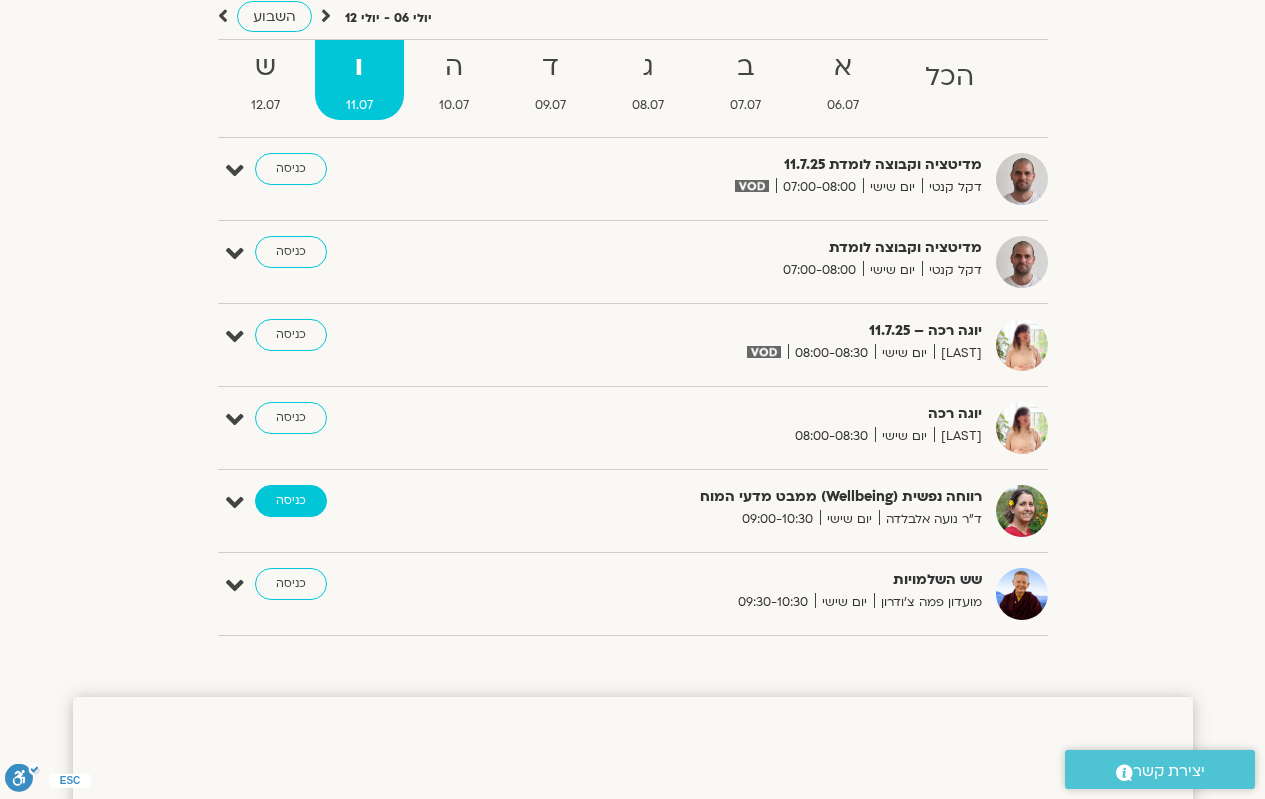 click on "כניסה" at bounding box center [291, 501] 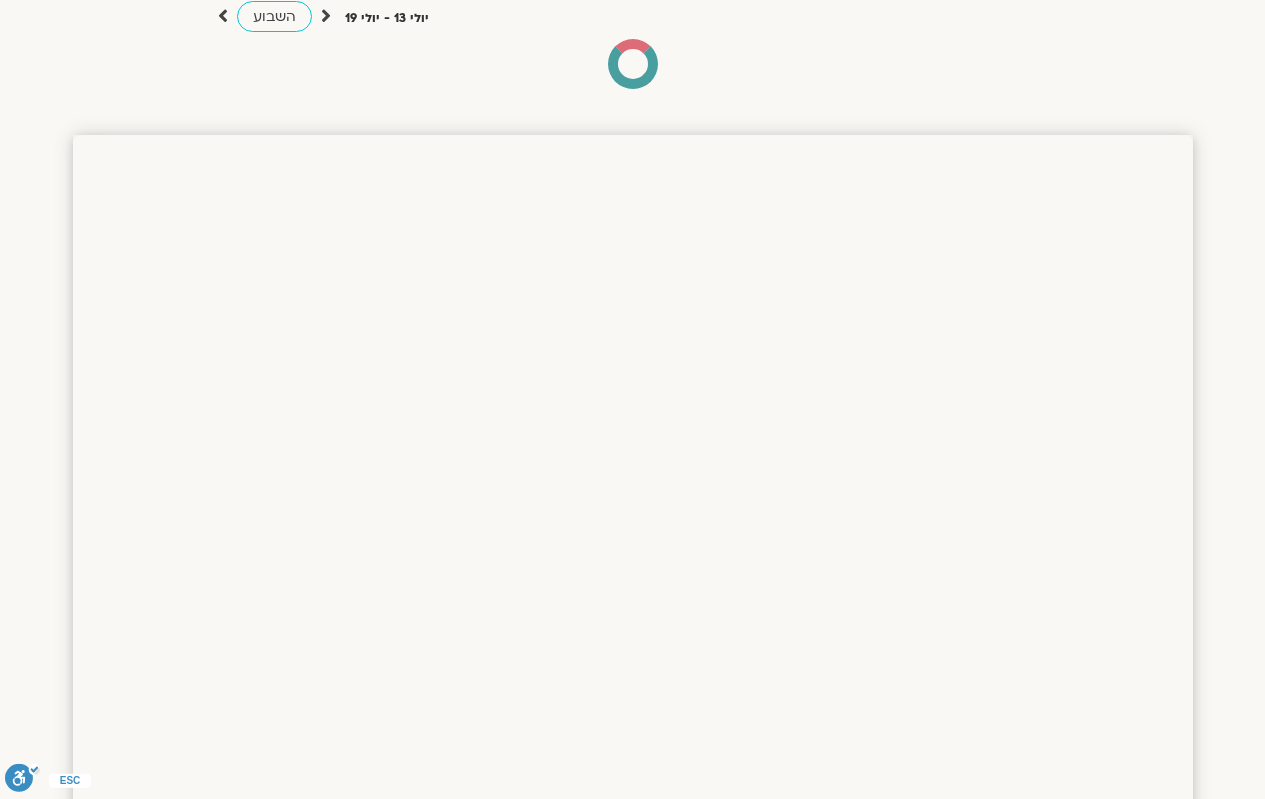 scroll, scrollTop: 200, scrollLeft: 0, axis: vertical 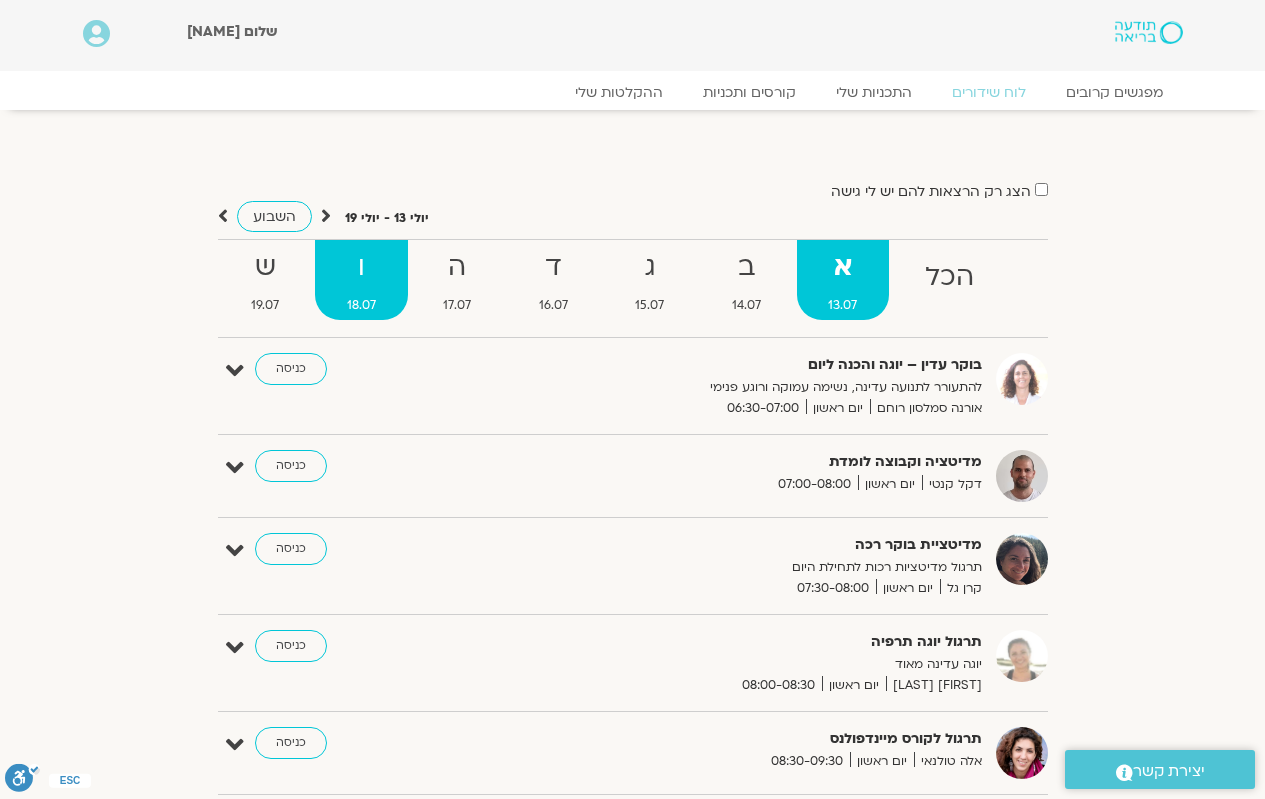 click on "18.07" at bounding box center (361, 305) 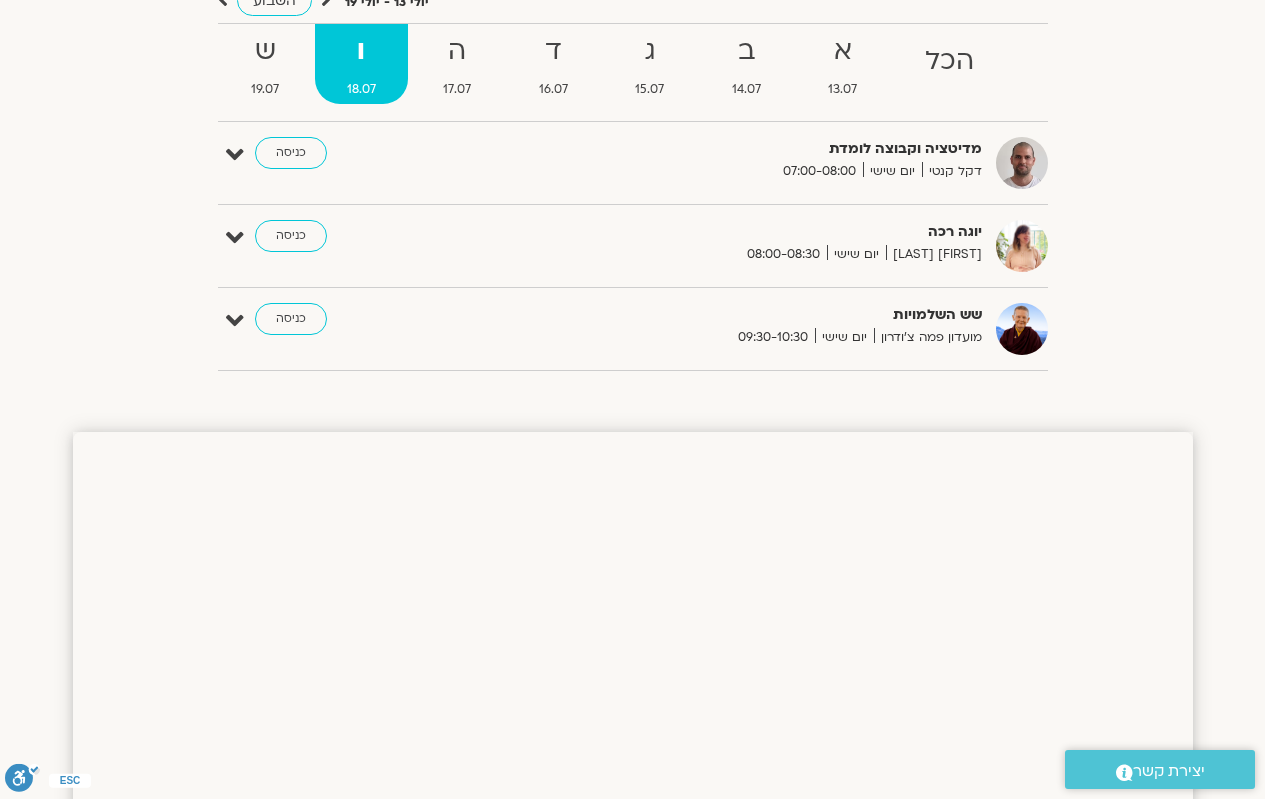 scroll, scrollTop: 100, scrollLeft: 0, axis: vertical 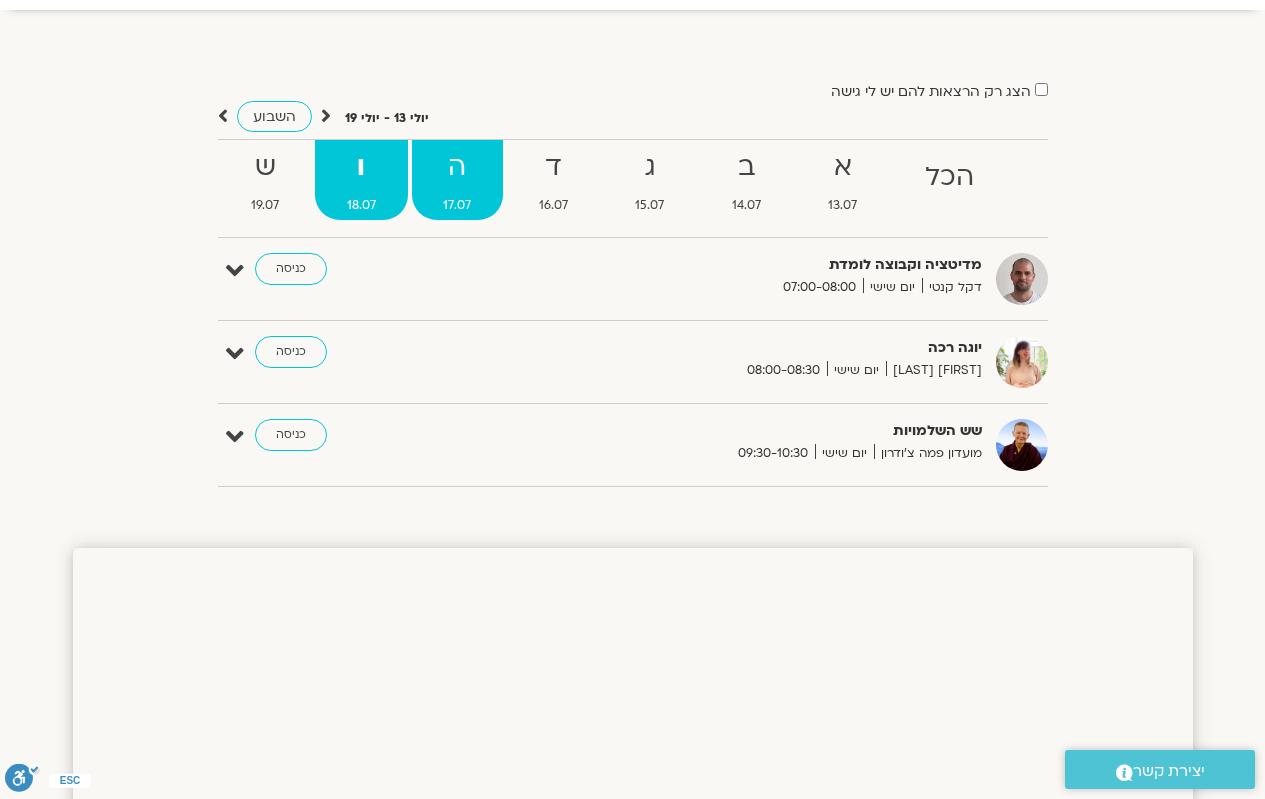 click on "17.07" at bounding box center [458, 205] 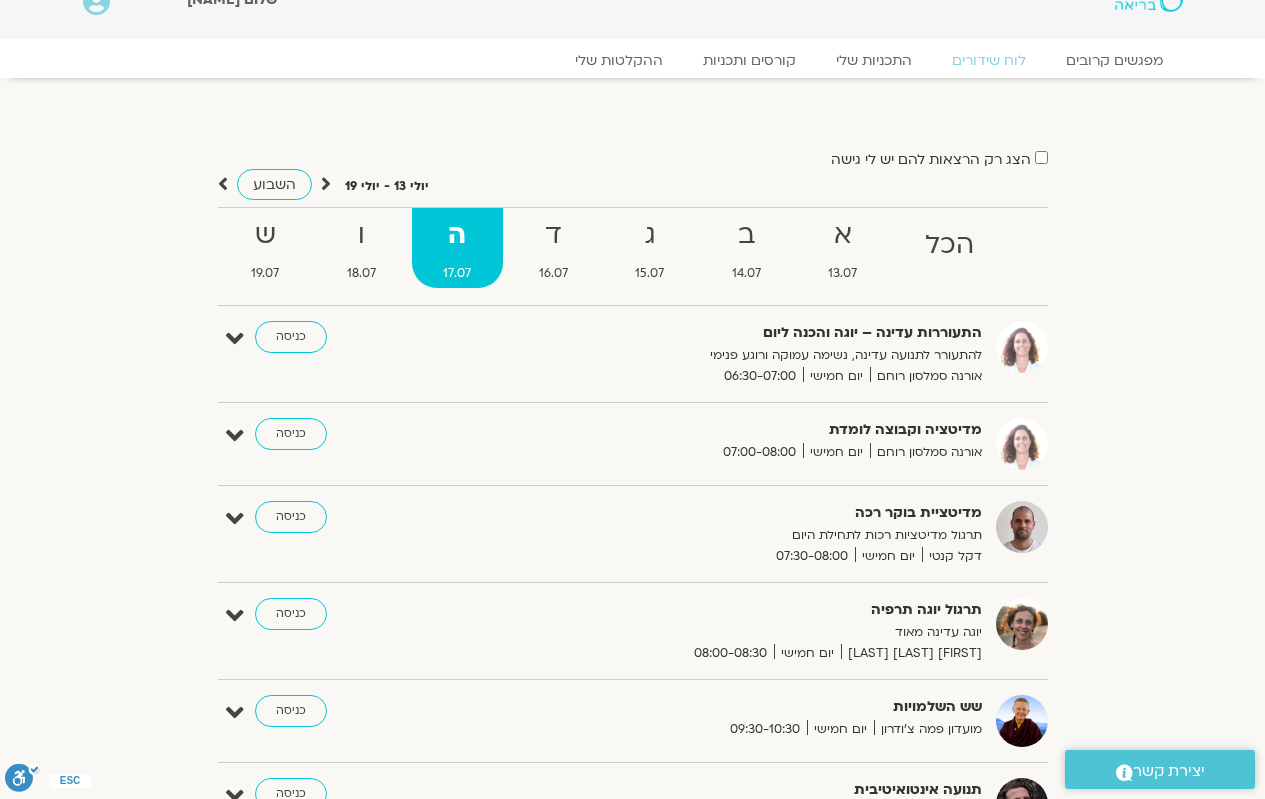 scroll, scrollTop: 0, scrollLeft: 0, axis: both 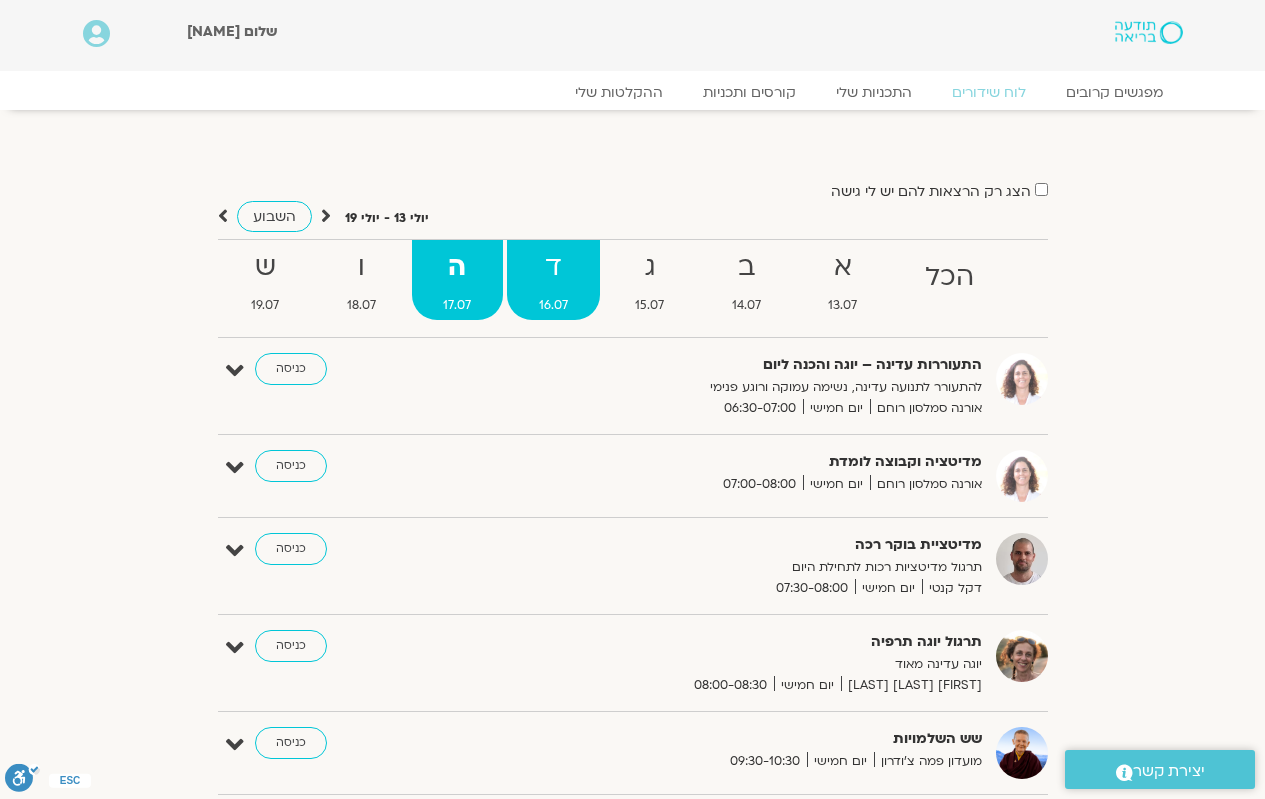 click on "ד" at bounding box center (553, 267) 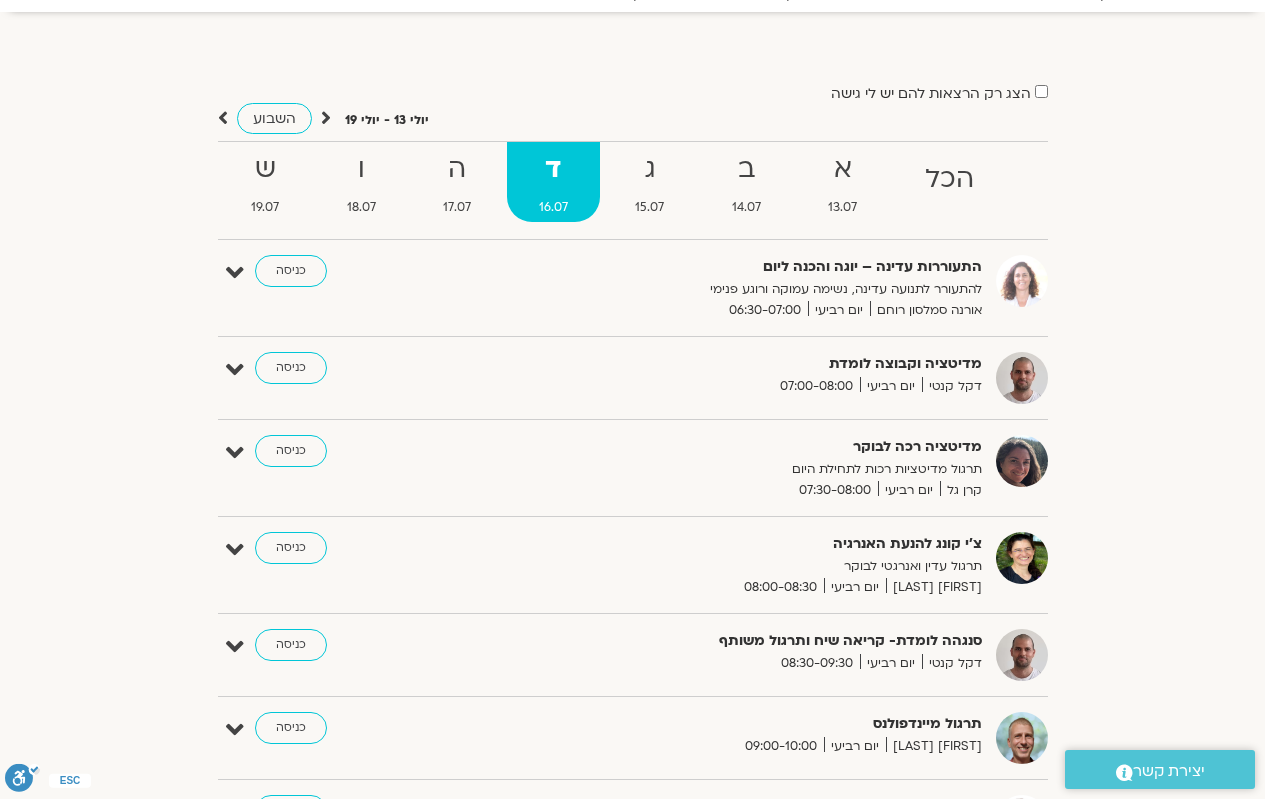 scroll, scrollTop: 0, scrollLeft: 0, axis: both 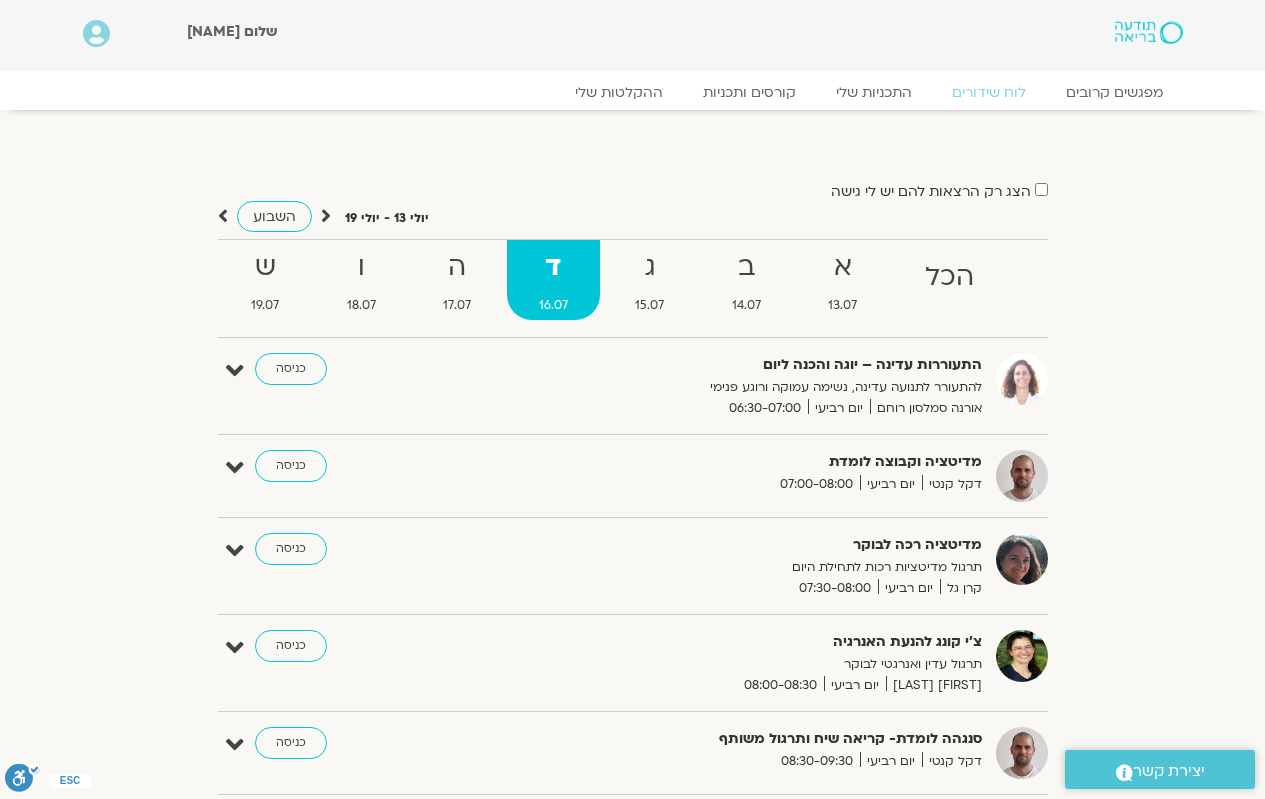click on "יולי 13 - יולי 19" at bounding box center [387, 218] 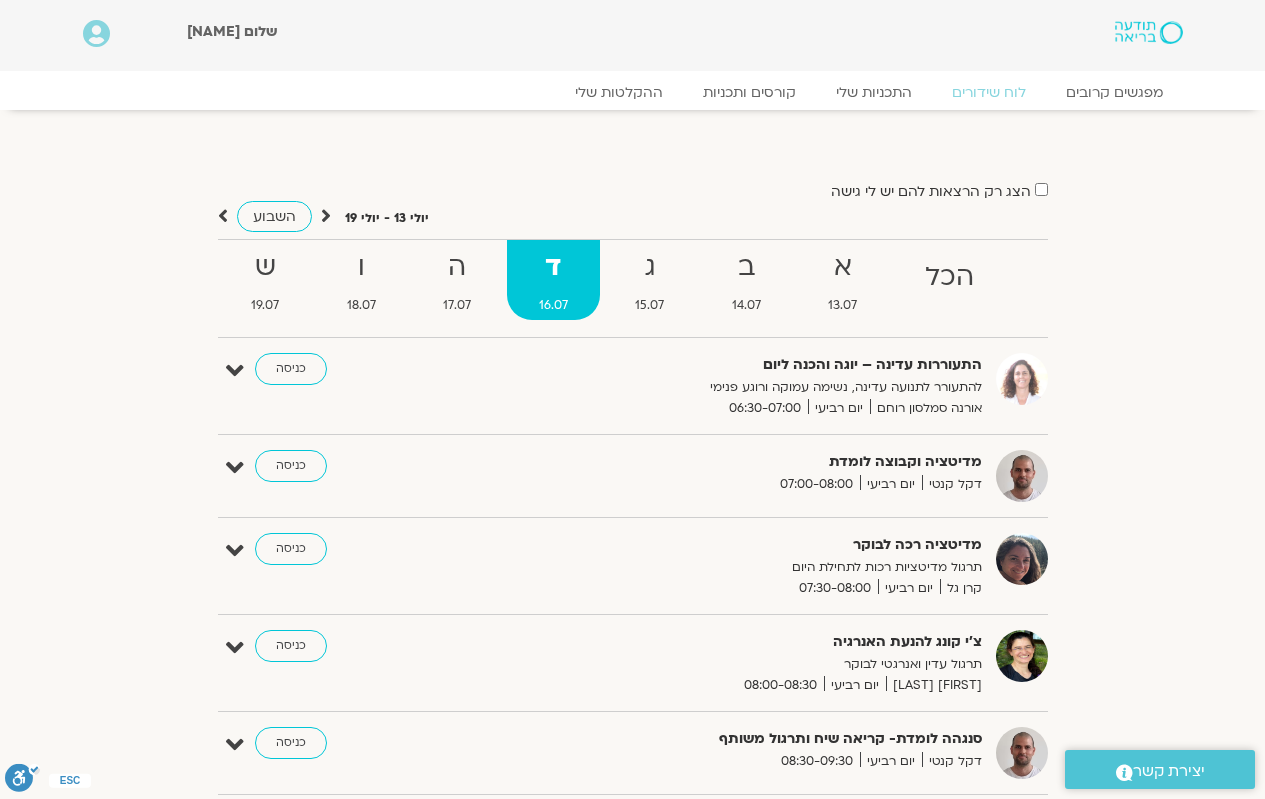 click on "השבוע" at bounding box center (274, 216) 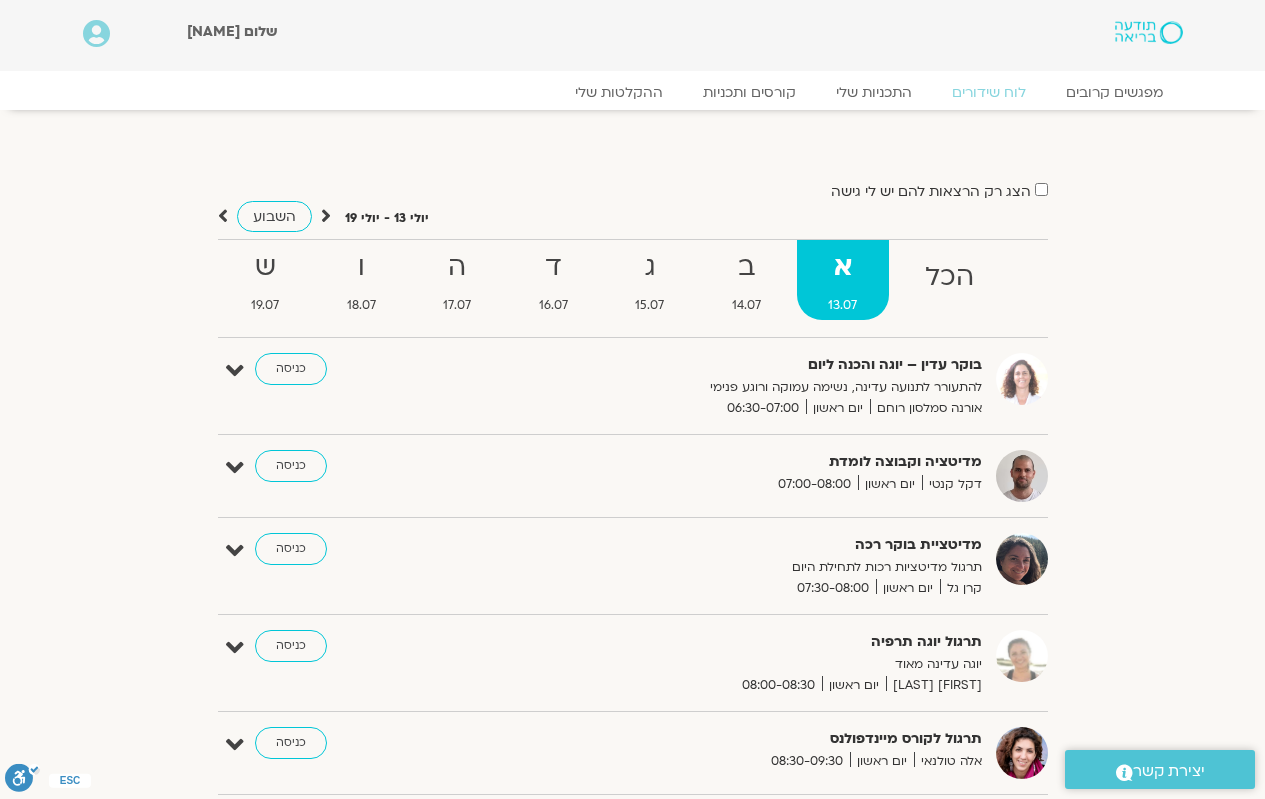 click at bounding box center [326, 216] 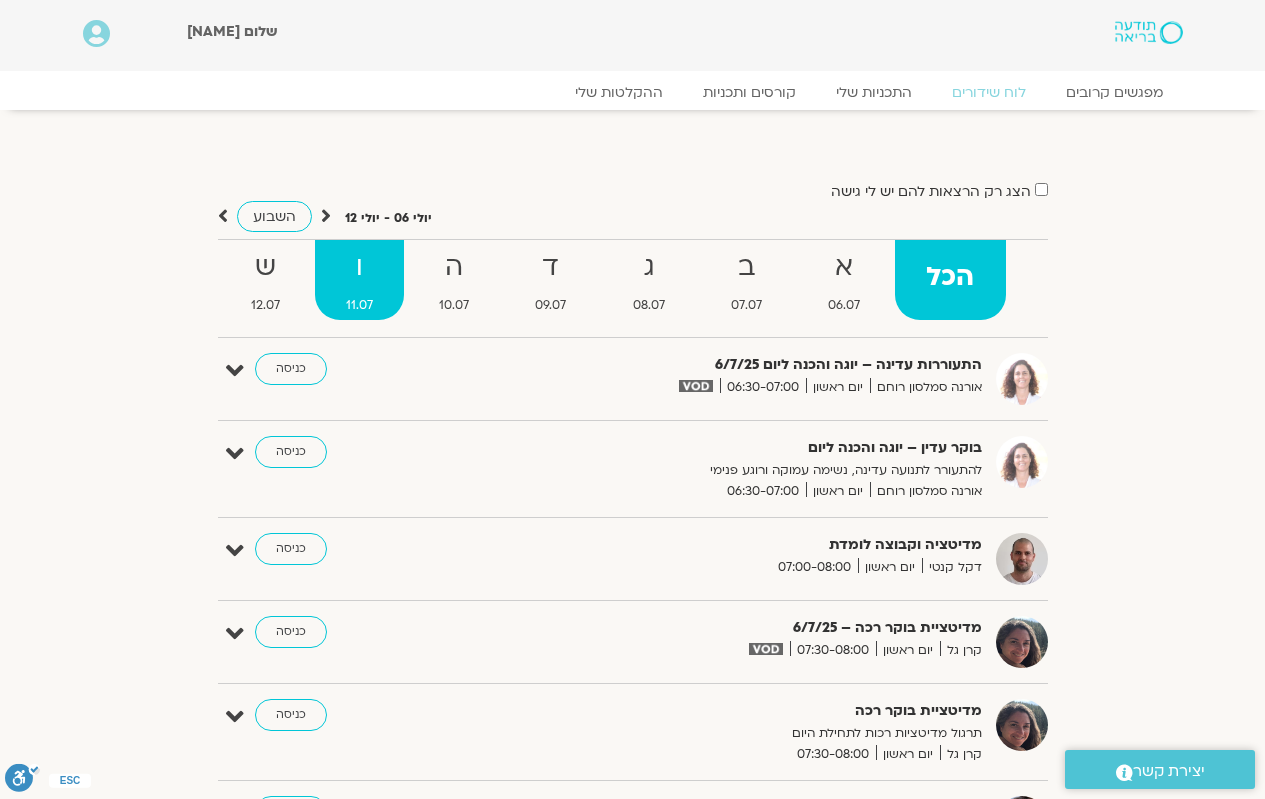 click on "ו" at bounding box center (359, 267) 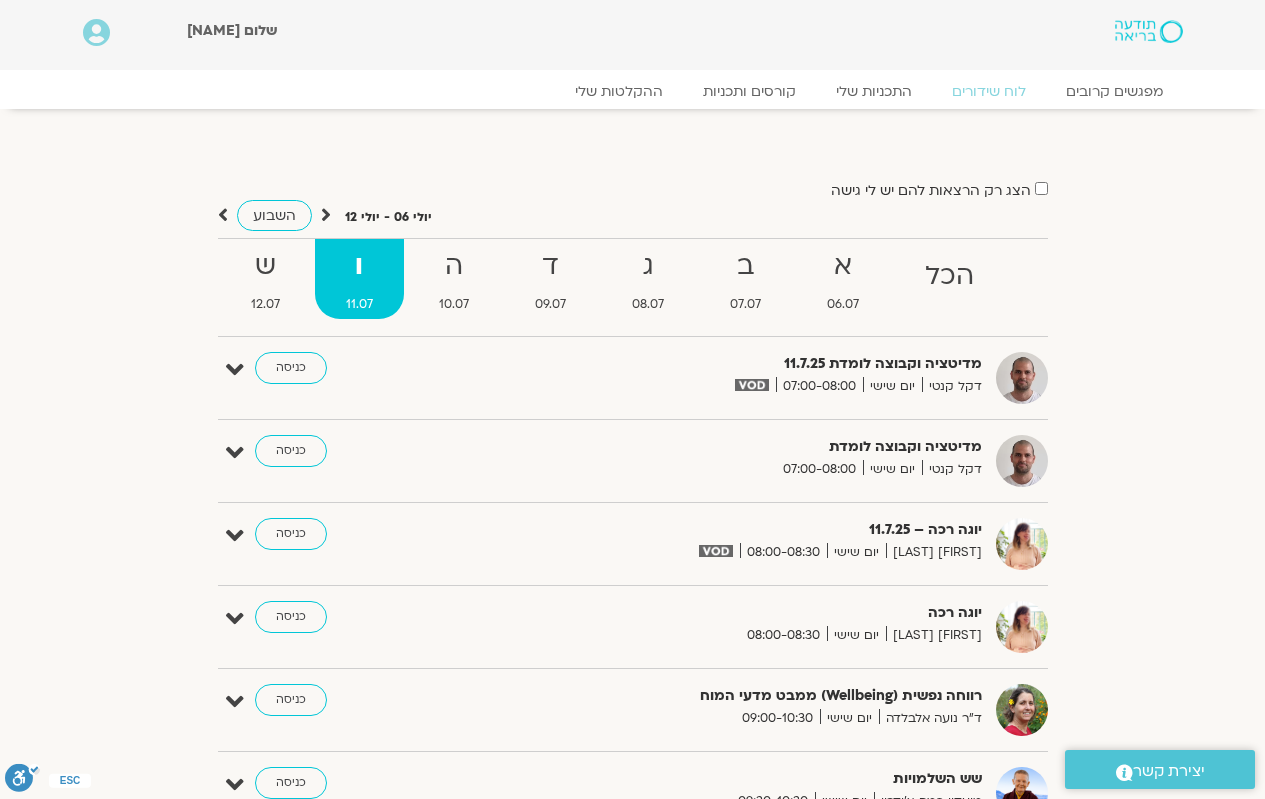 scroll, scrollTop: 0, scrollLeft: 0, axis: both 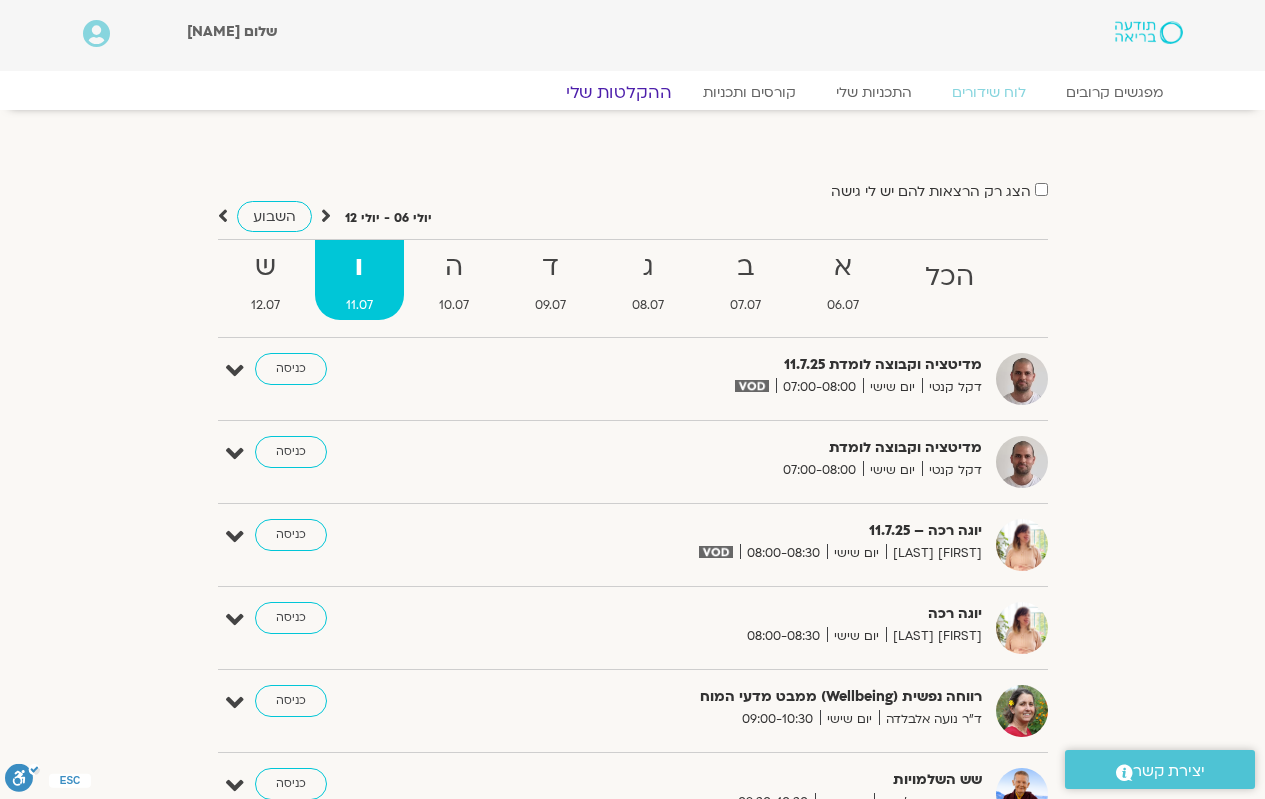click on "ההקלטות שלי" 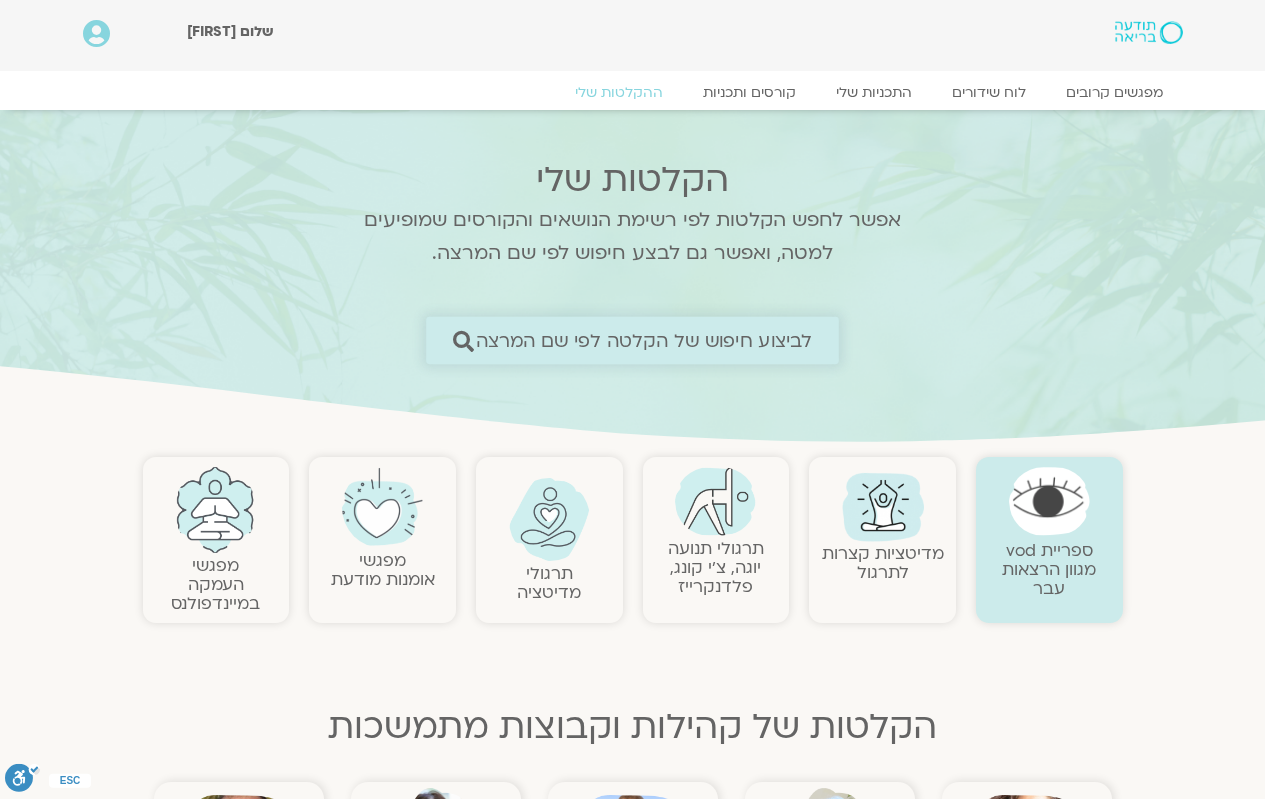 scroll, scrollTop: 0, scrollLeft: 0, axis: both 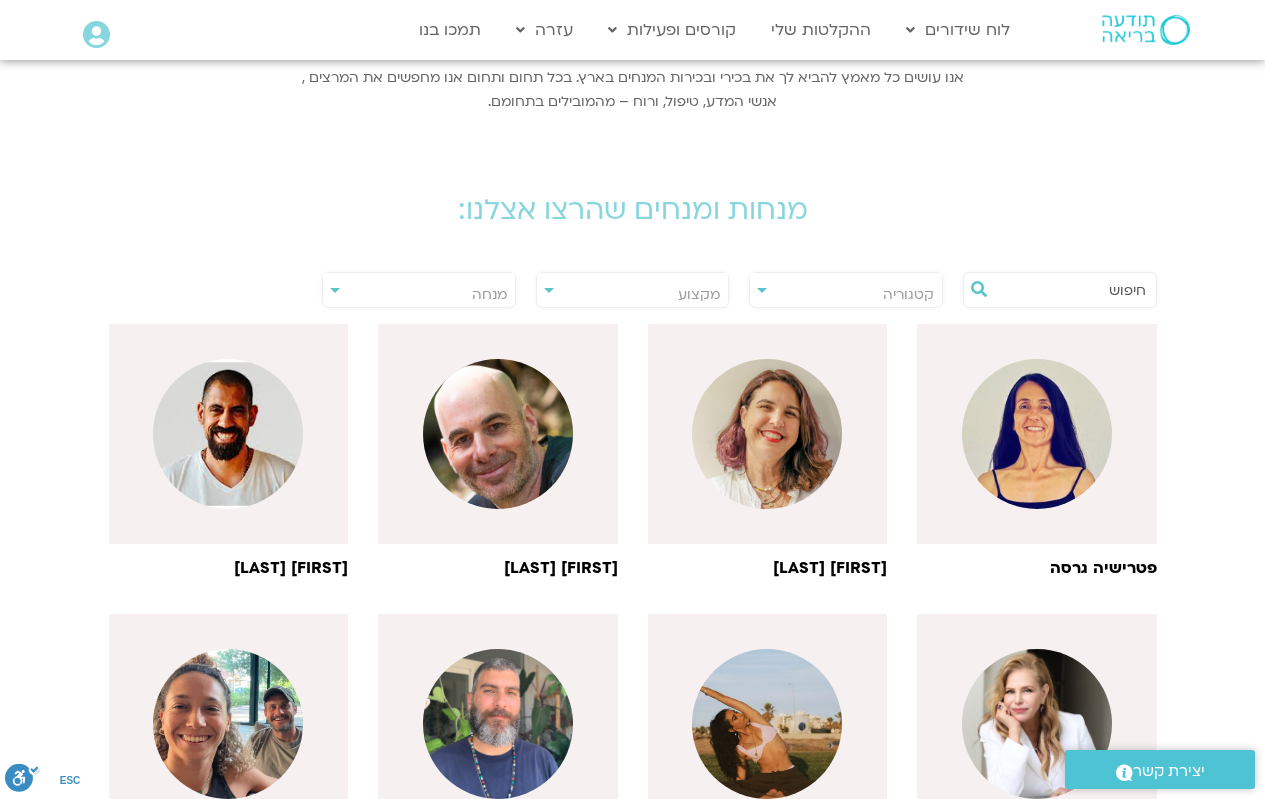 click on "מנחה" at bounding box center (419, 295) 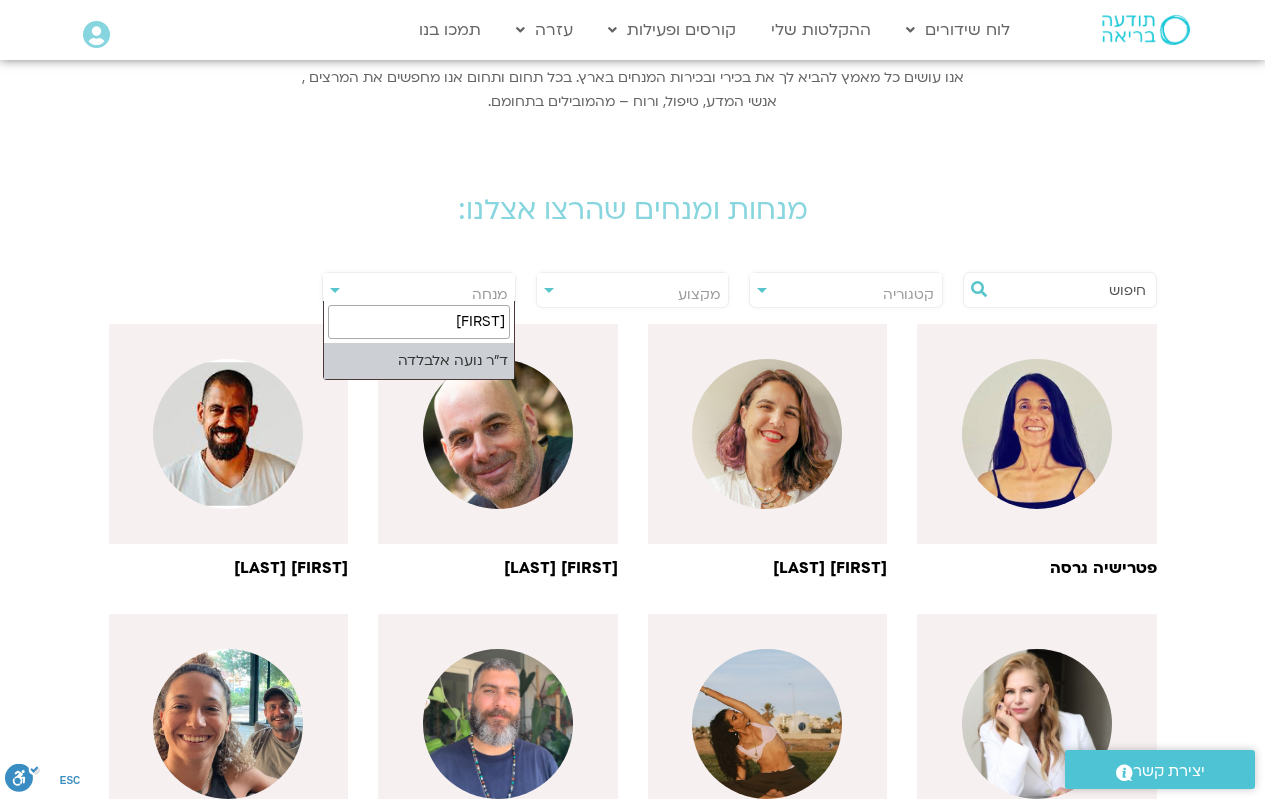 type on "[FIRST]" 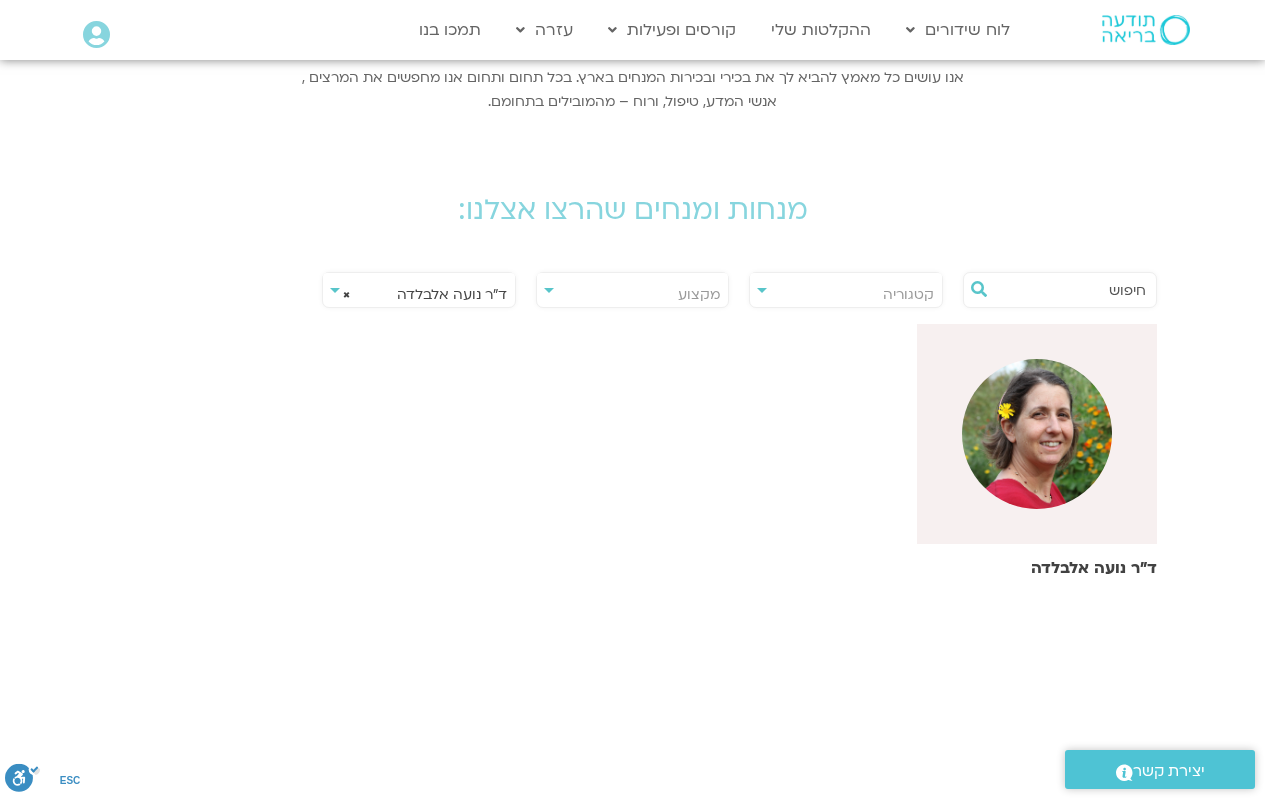 click on "ד"ר נועה אלבלדה" at bounding box center (1037, 568) 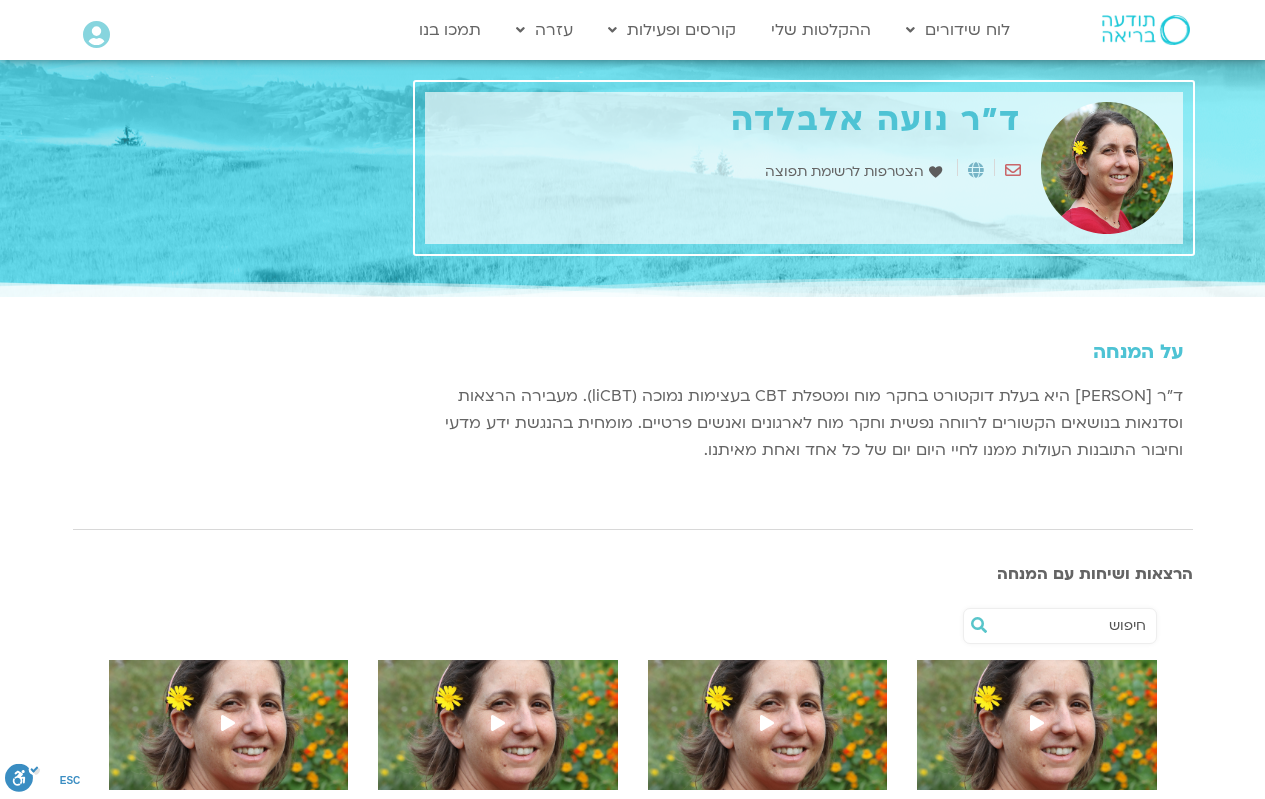 scroll, scrollTop: 0, scrollLeft: 0, axis: both 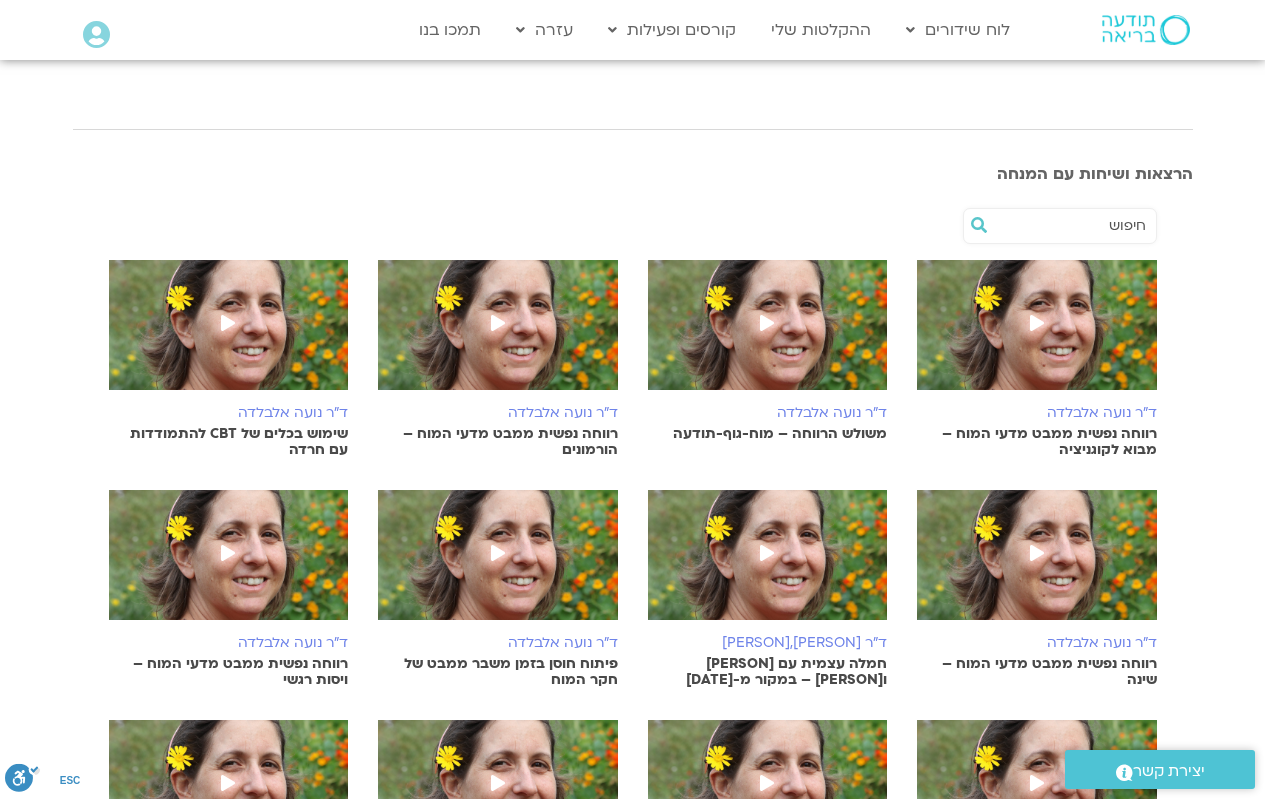 click on "רווחה נפשית ממבט מדעי המוח – מבוא לקוגניציה" at bounding box center (1037, 442) 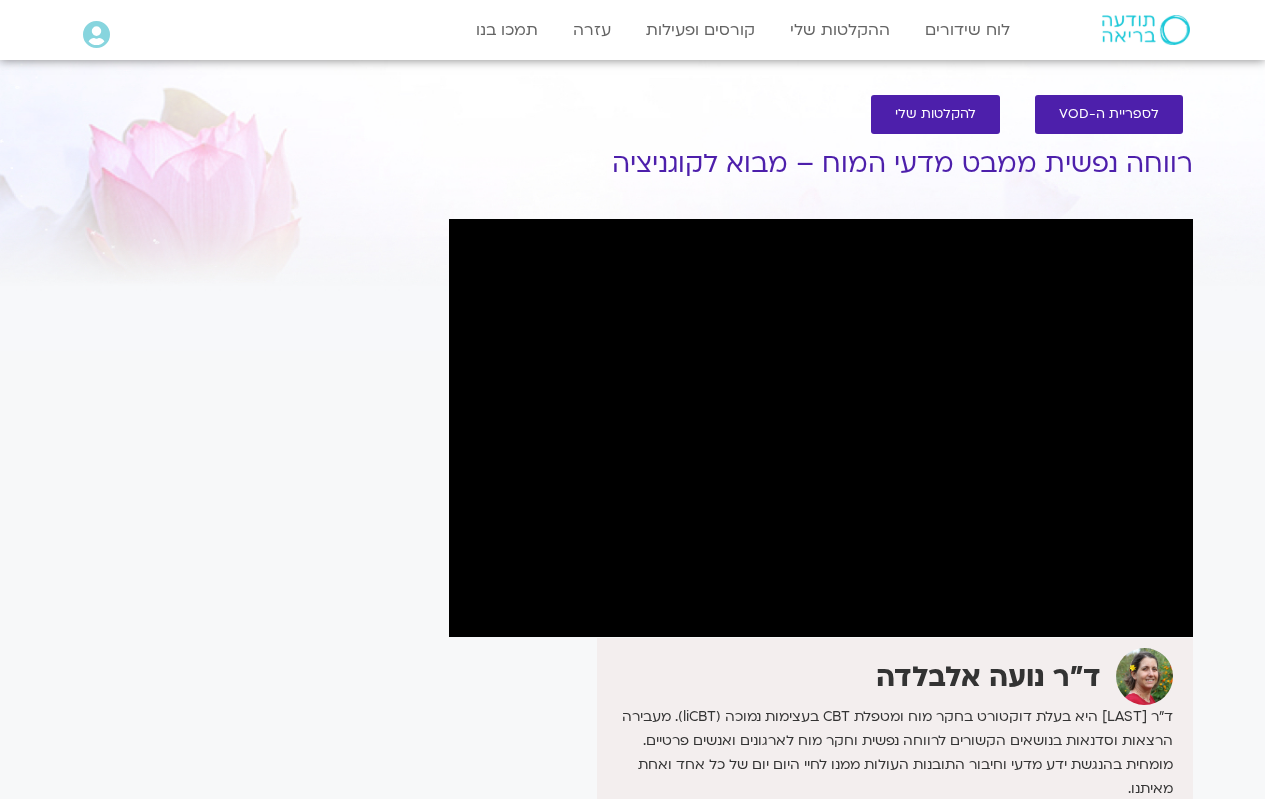 scroll, scrollTop: 0, scrollLeft: 0, axis: both 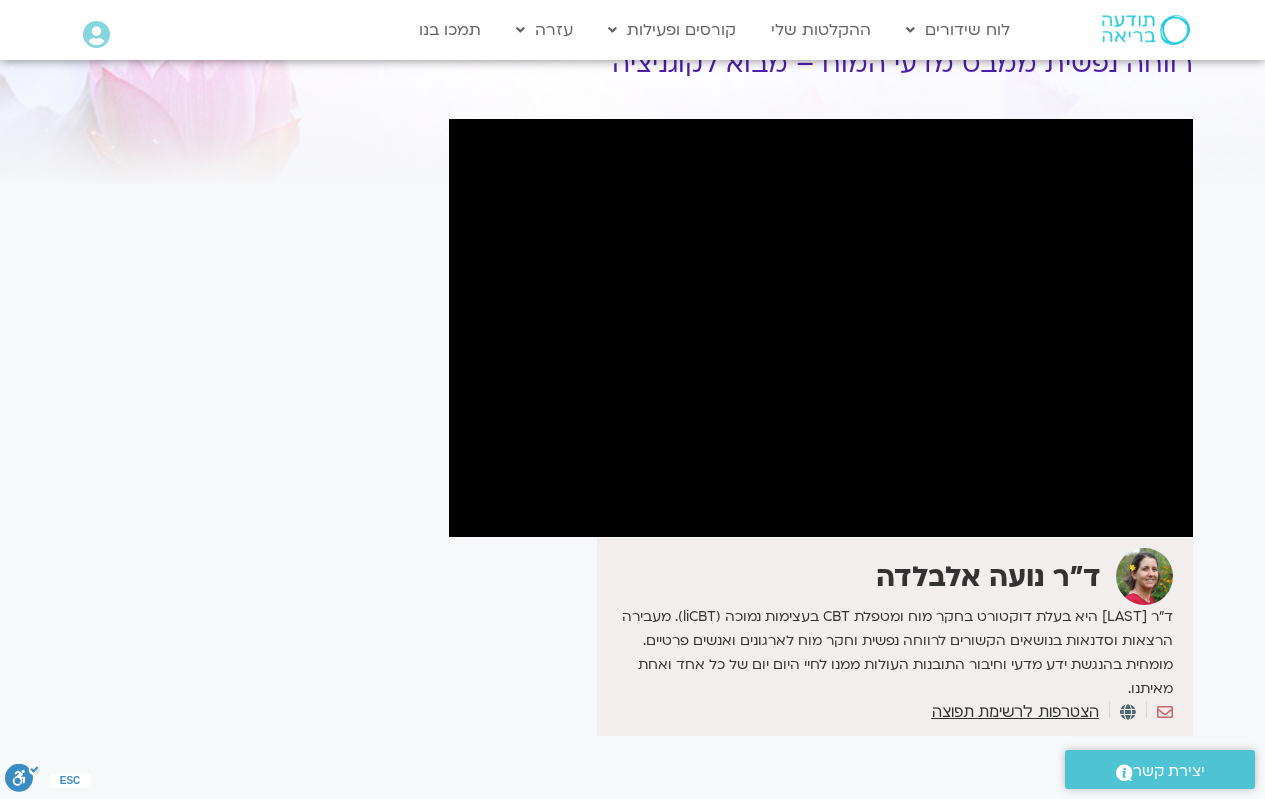 drag, startPoint x: 800, startPoint y: 416, endPoint x: 215, endPoint y: 197, distance: 624.6487 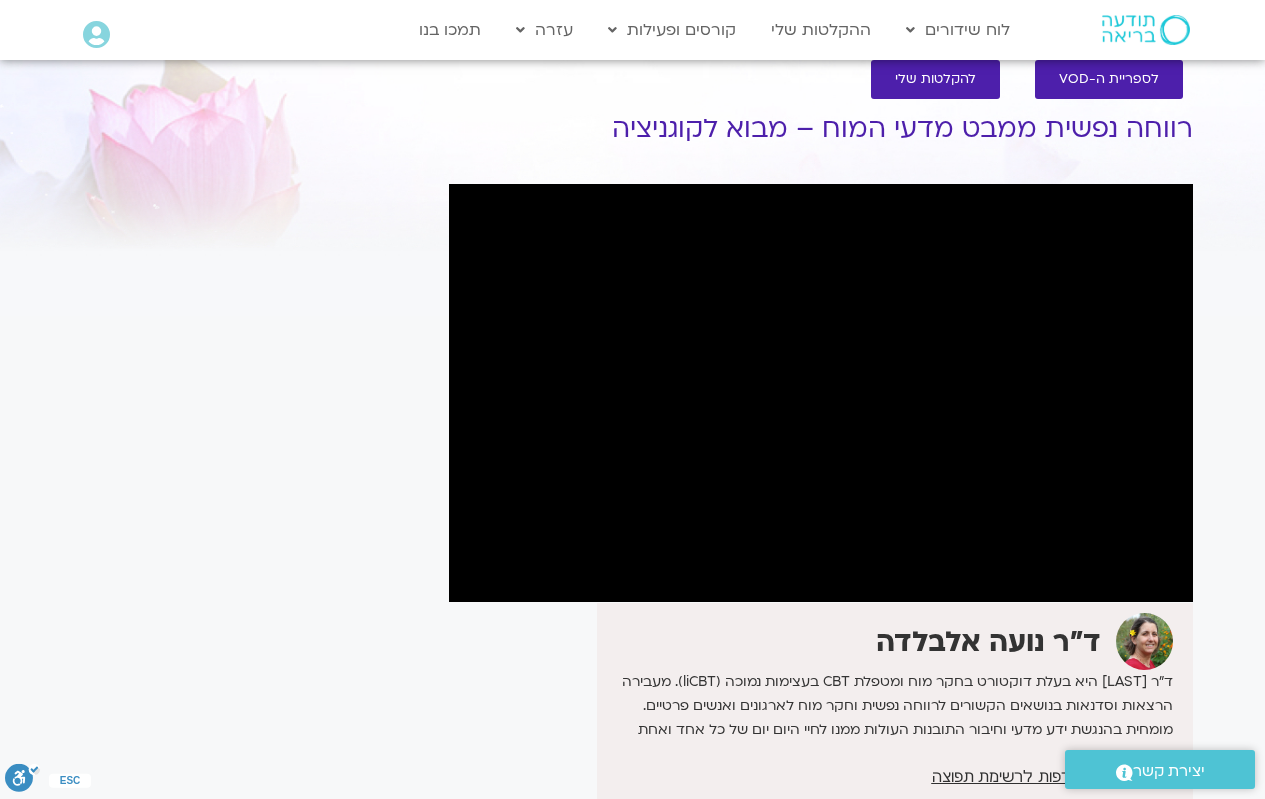 scroll, scrollTop: 0, scrollLeft: 0, axis: both 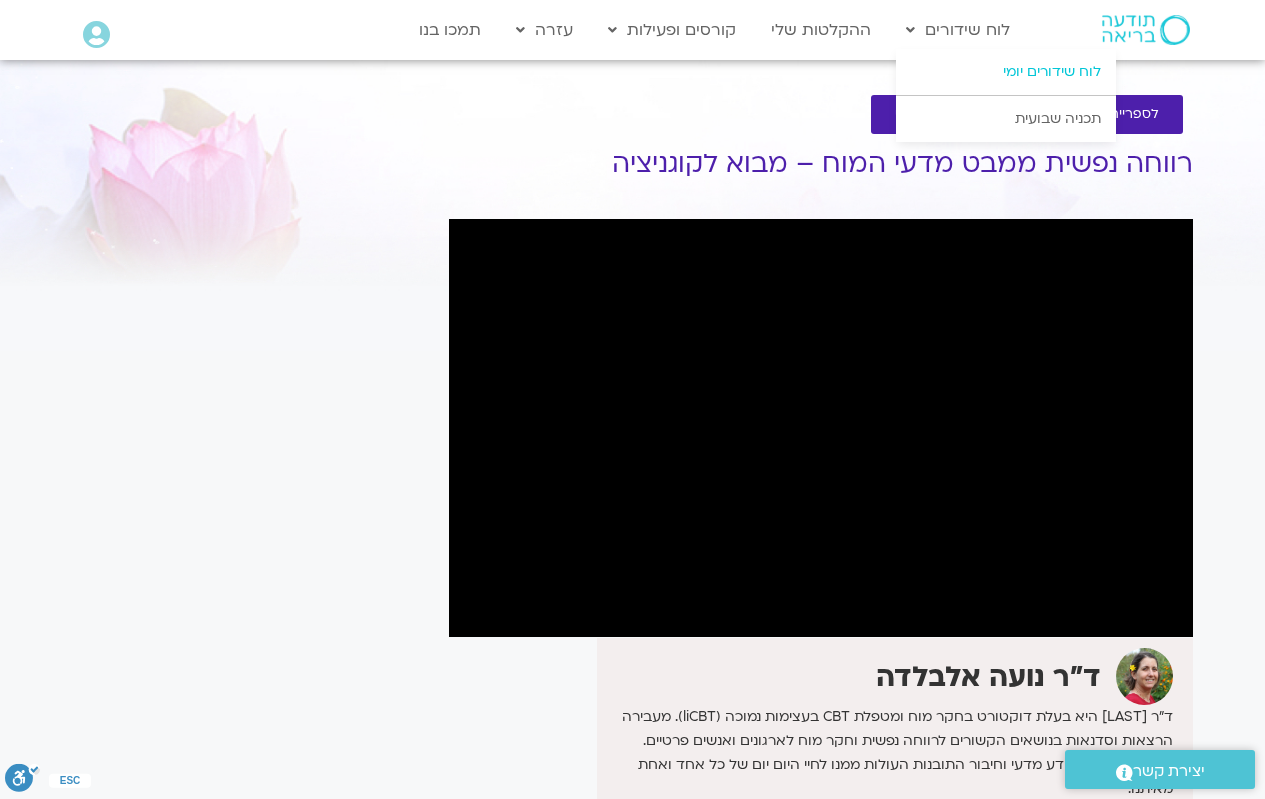 click on "לוח שידורים יומי" at bounding box center [1006, 72] 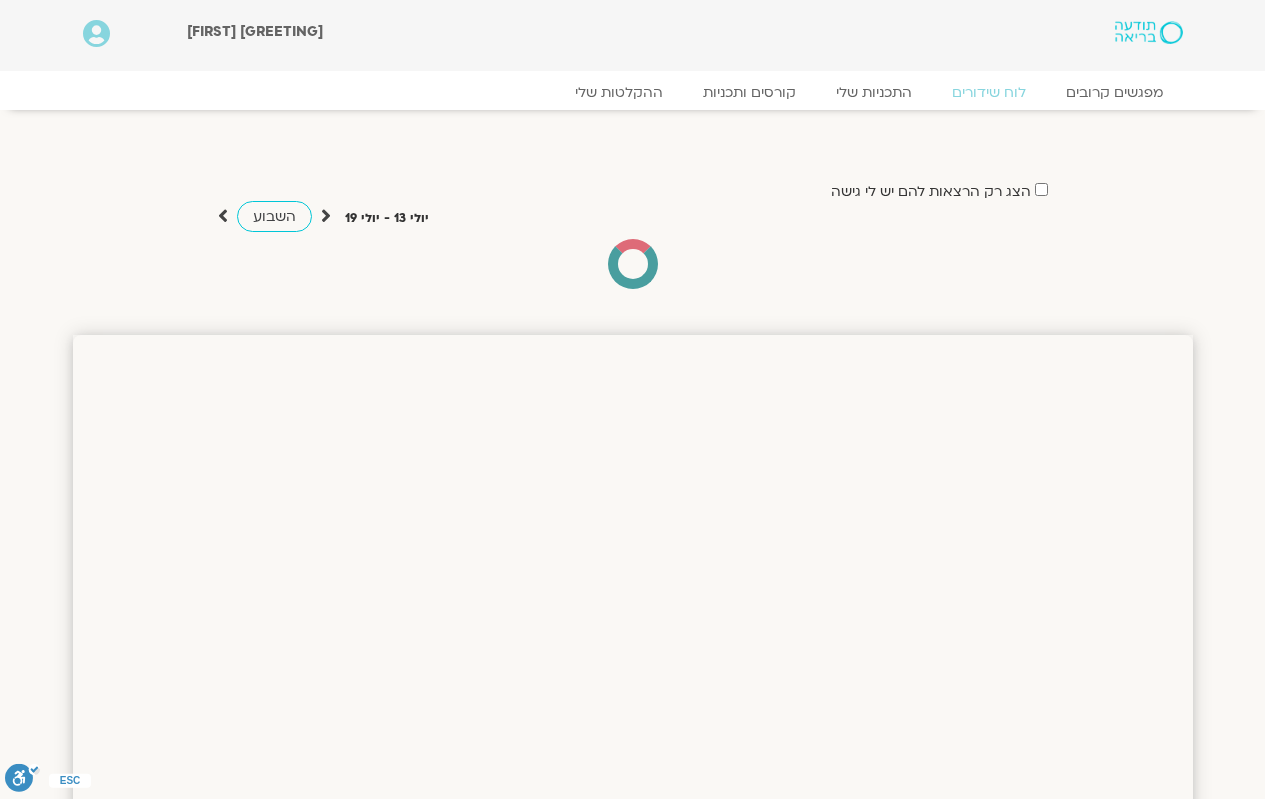 scroll, scrollTop: 0, scrollLeft: 0, axis: both 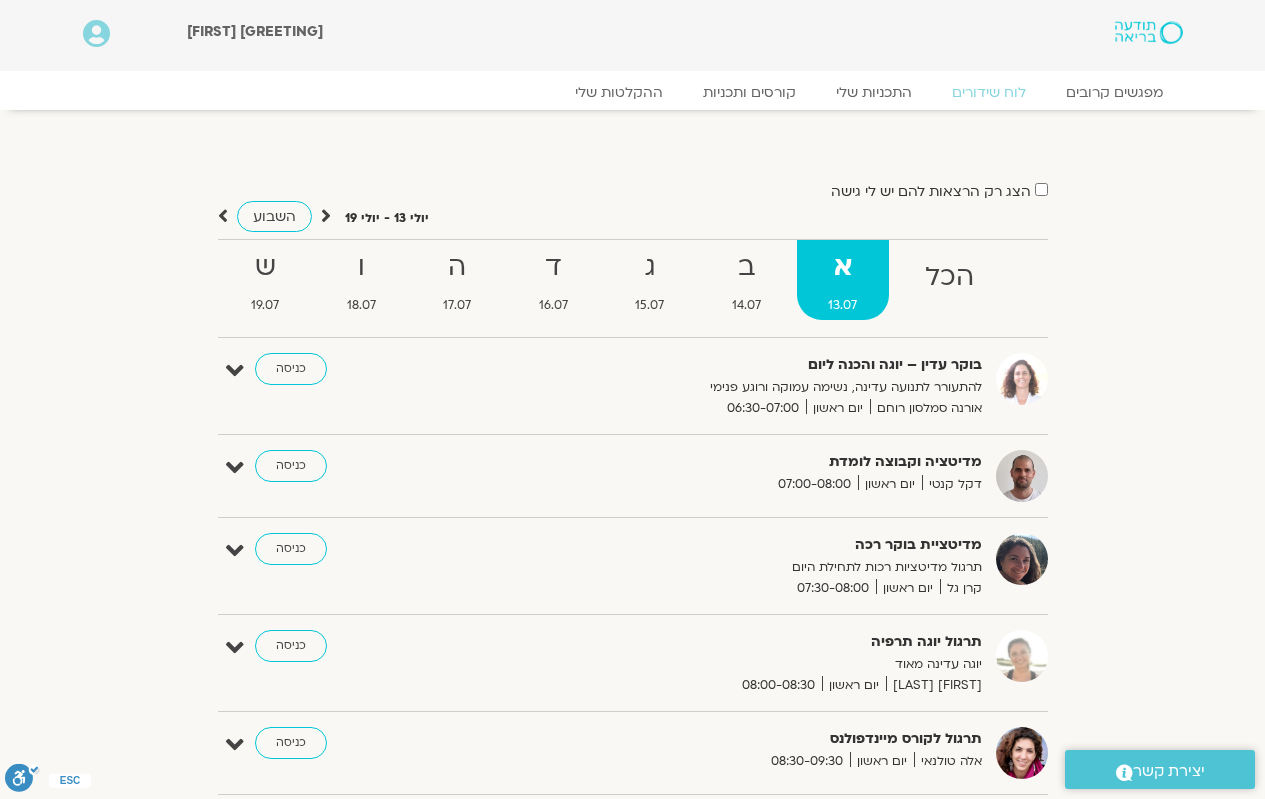 click at bounding box center [326, 216] 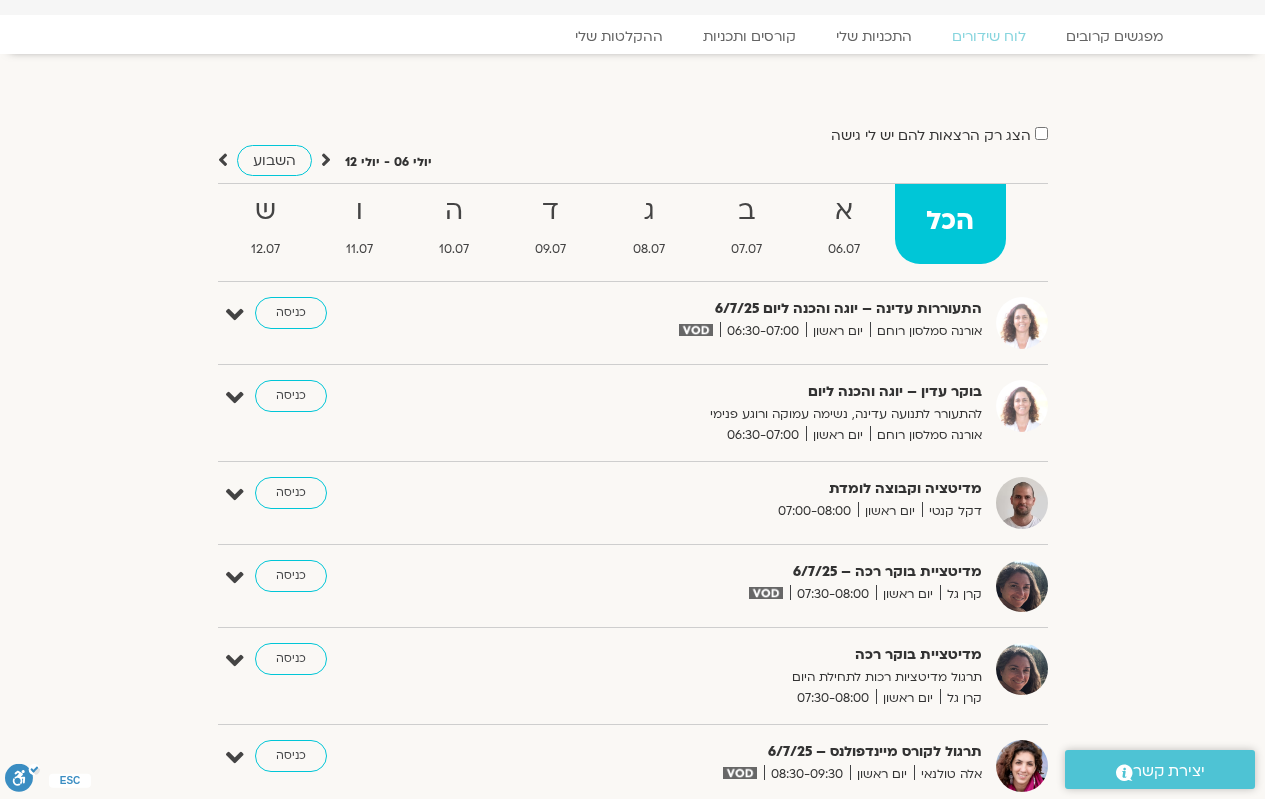 scroll, scrollTop: 0, scrollLeft: 0, axis: both 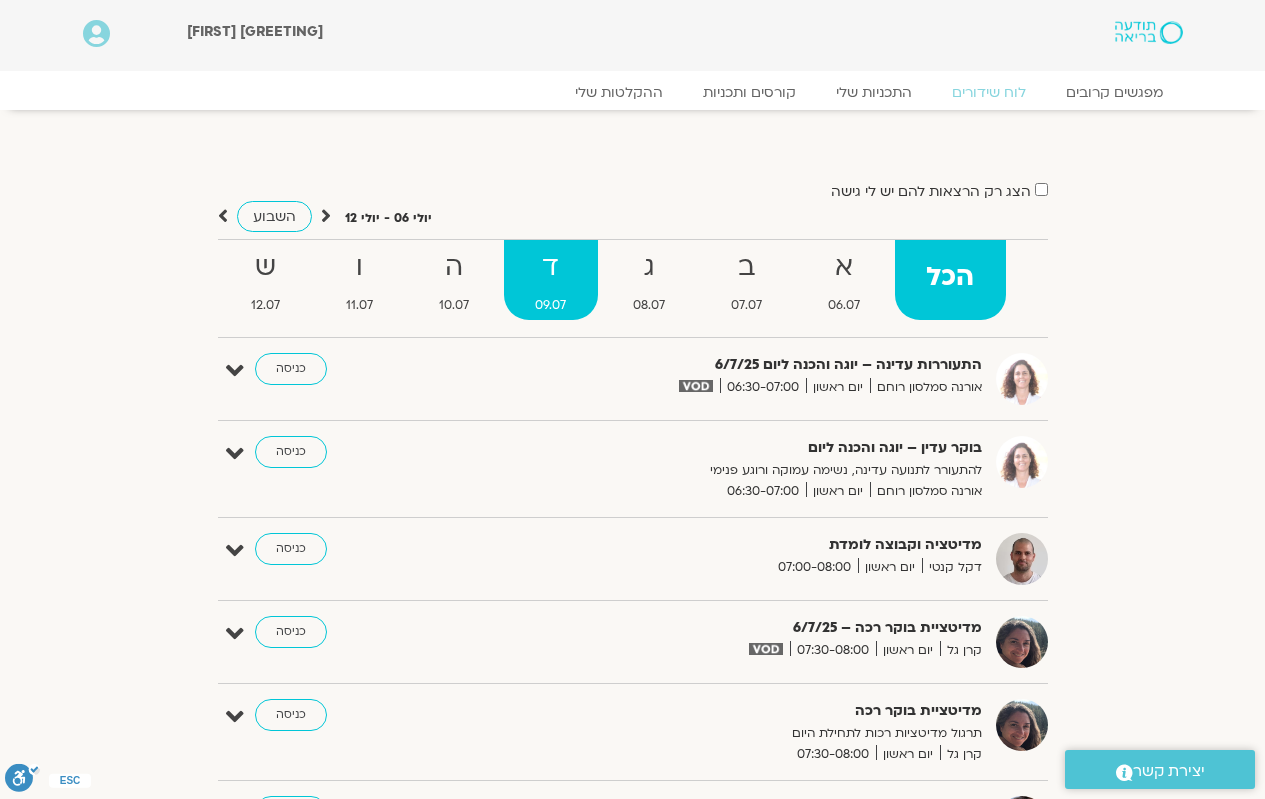 click on "09.07" at bounding box center (550, 305) 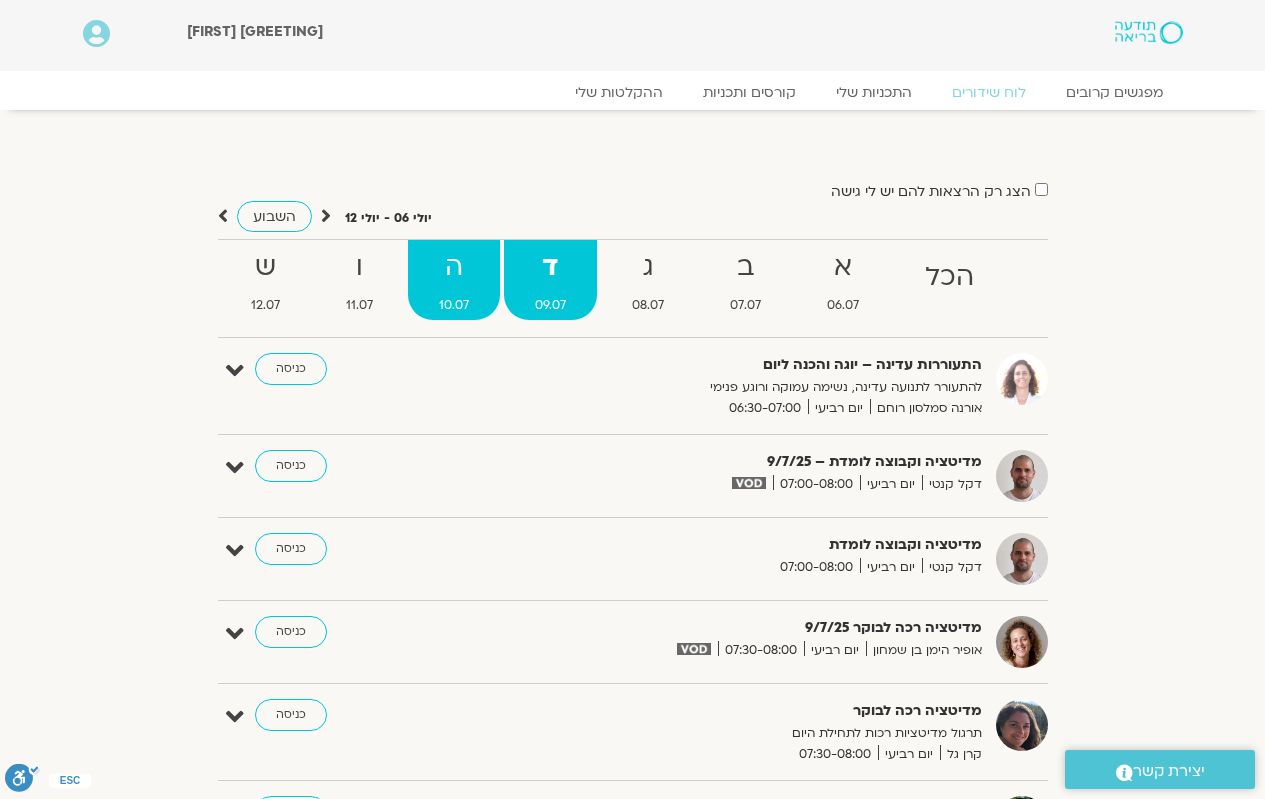 click on "10.07" at bounding box center (454, 305) 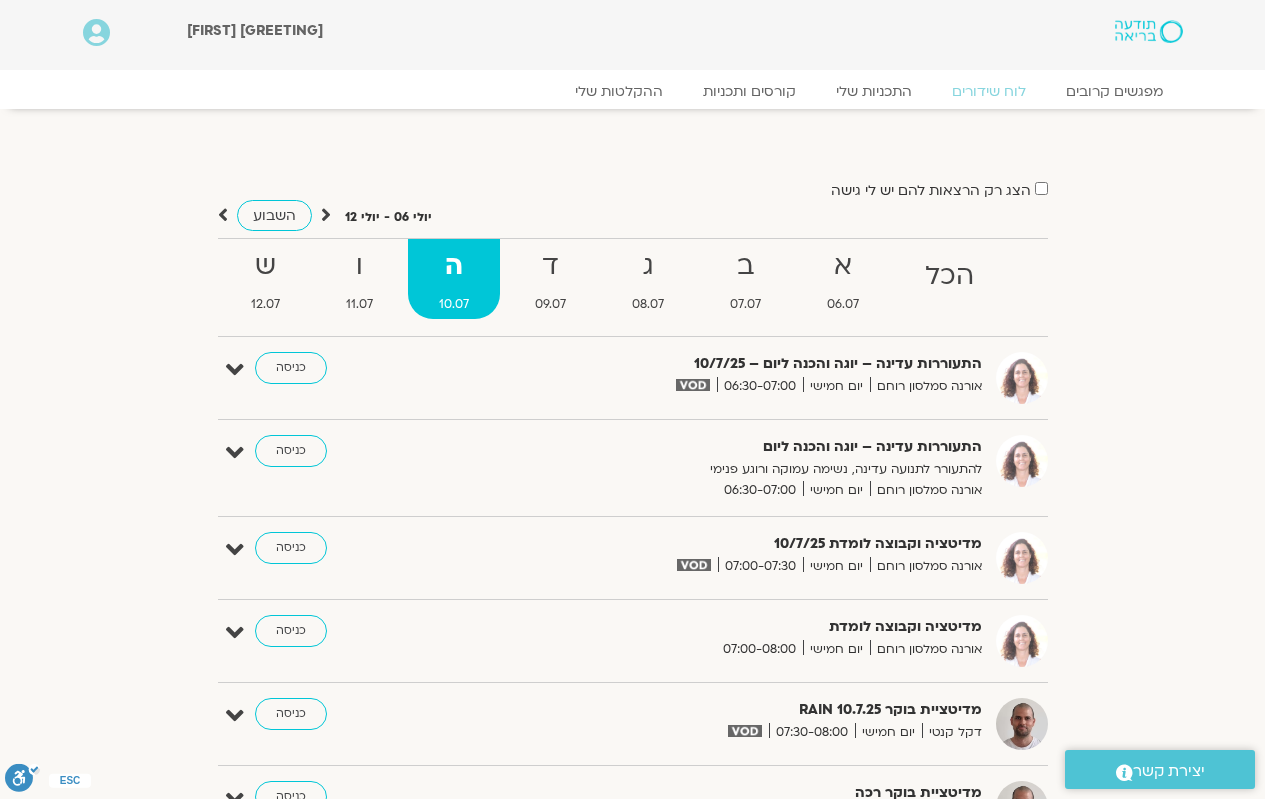 scroll, scrollTop: 0, scrollLeft: 0, axis: both 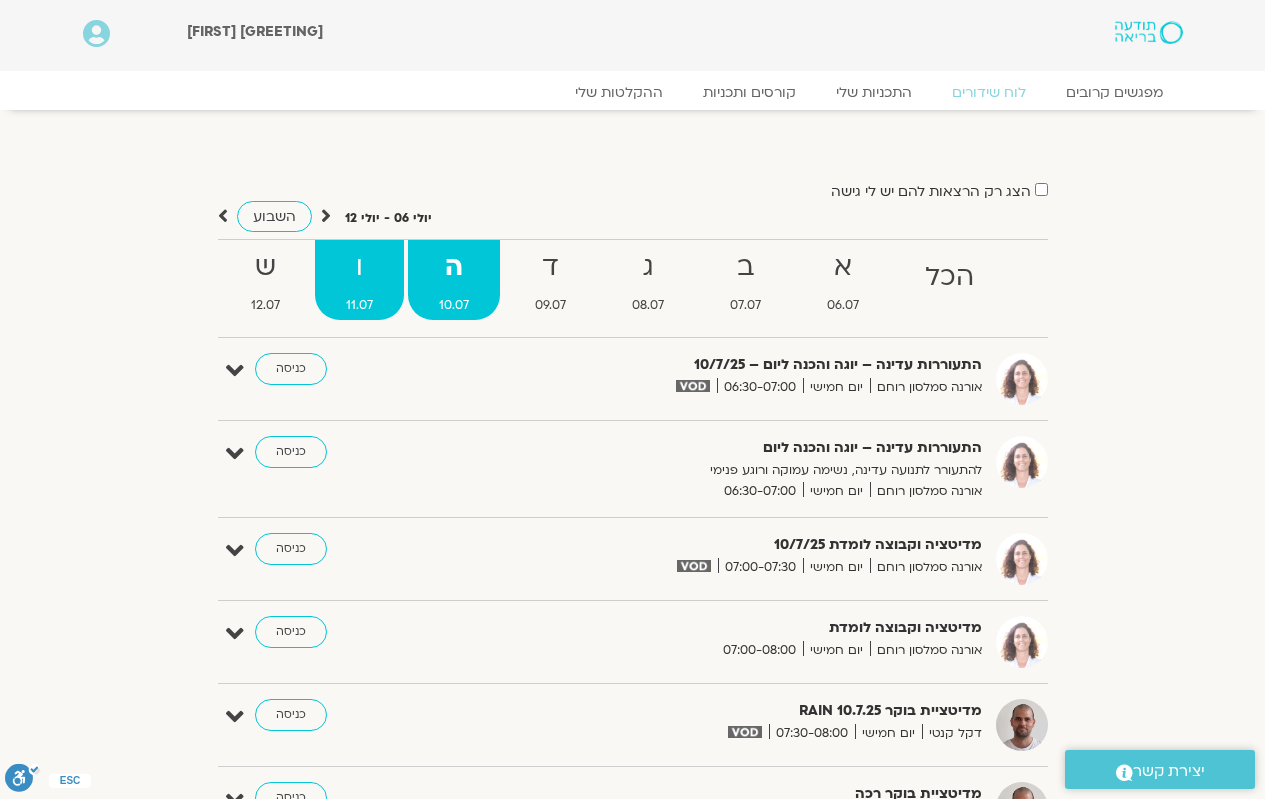 click on "ו" at bounding box center (359, 267) 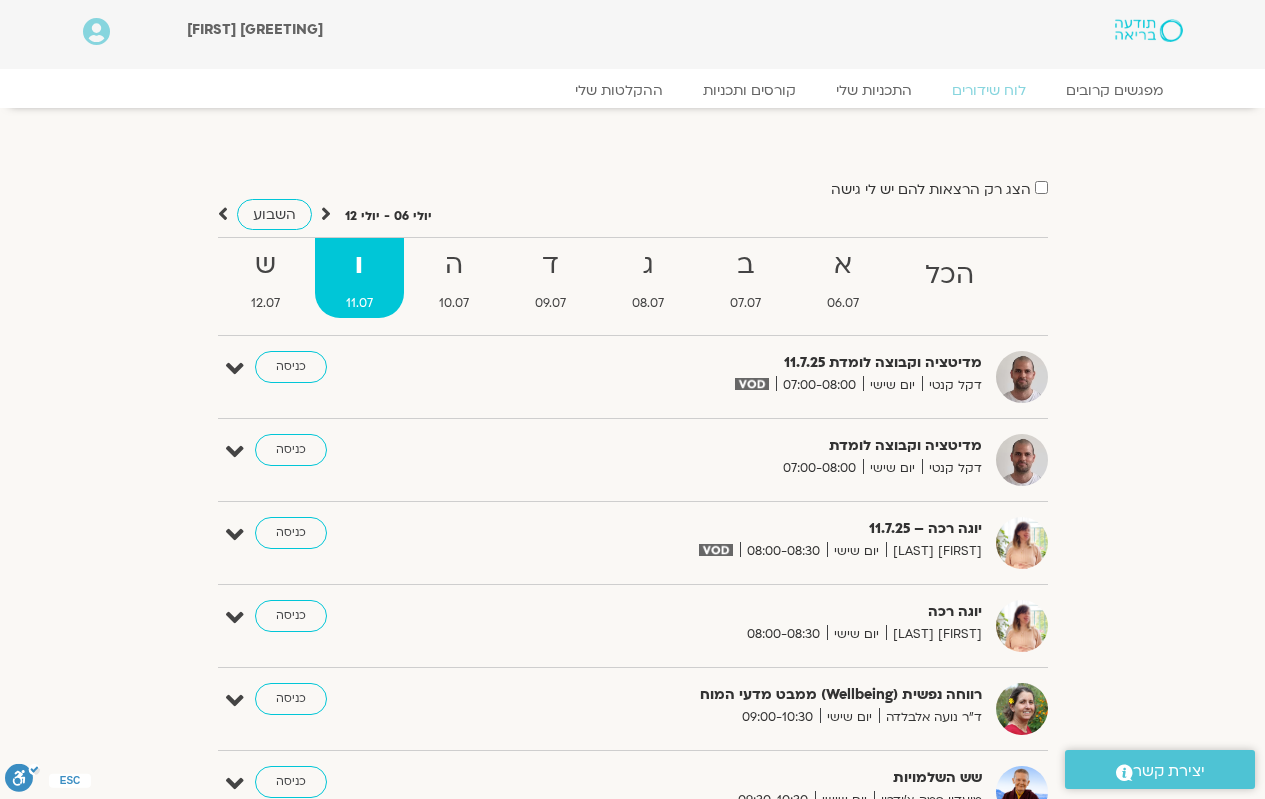 scroll, scrollTop: 0, scrollLeft: 0, axis: both 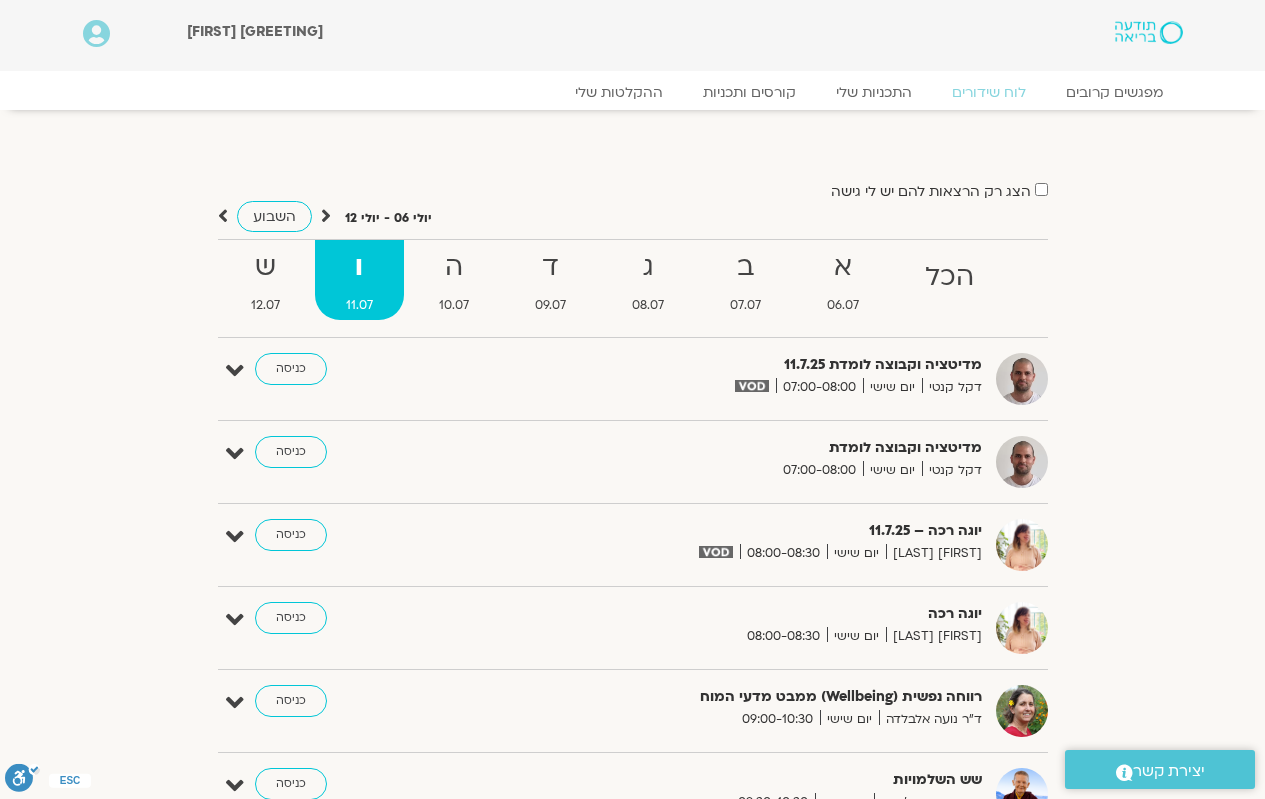 click on "[GREETING] [FIRST]" at bounding box center (576, 35) 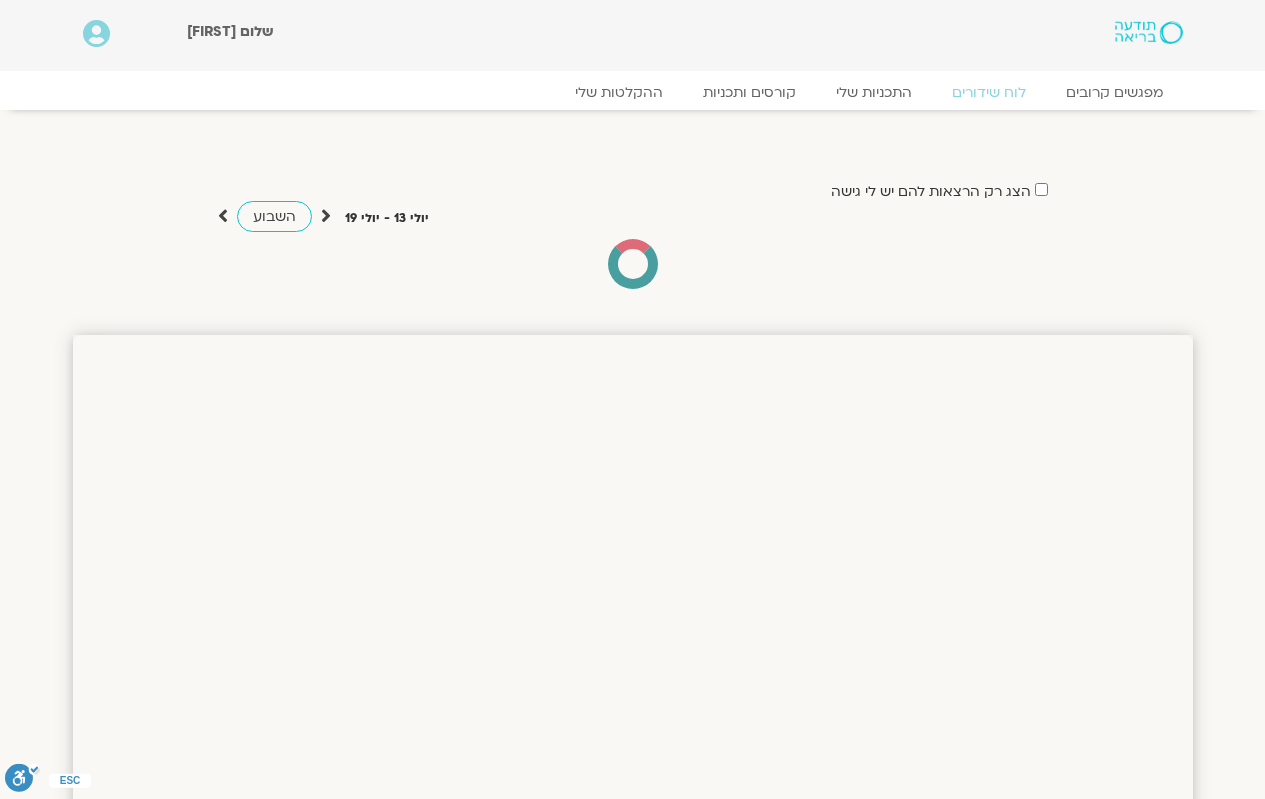 scroll, scrollTop: 0, scrollLeft: 0, axis: both 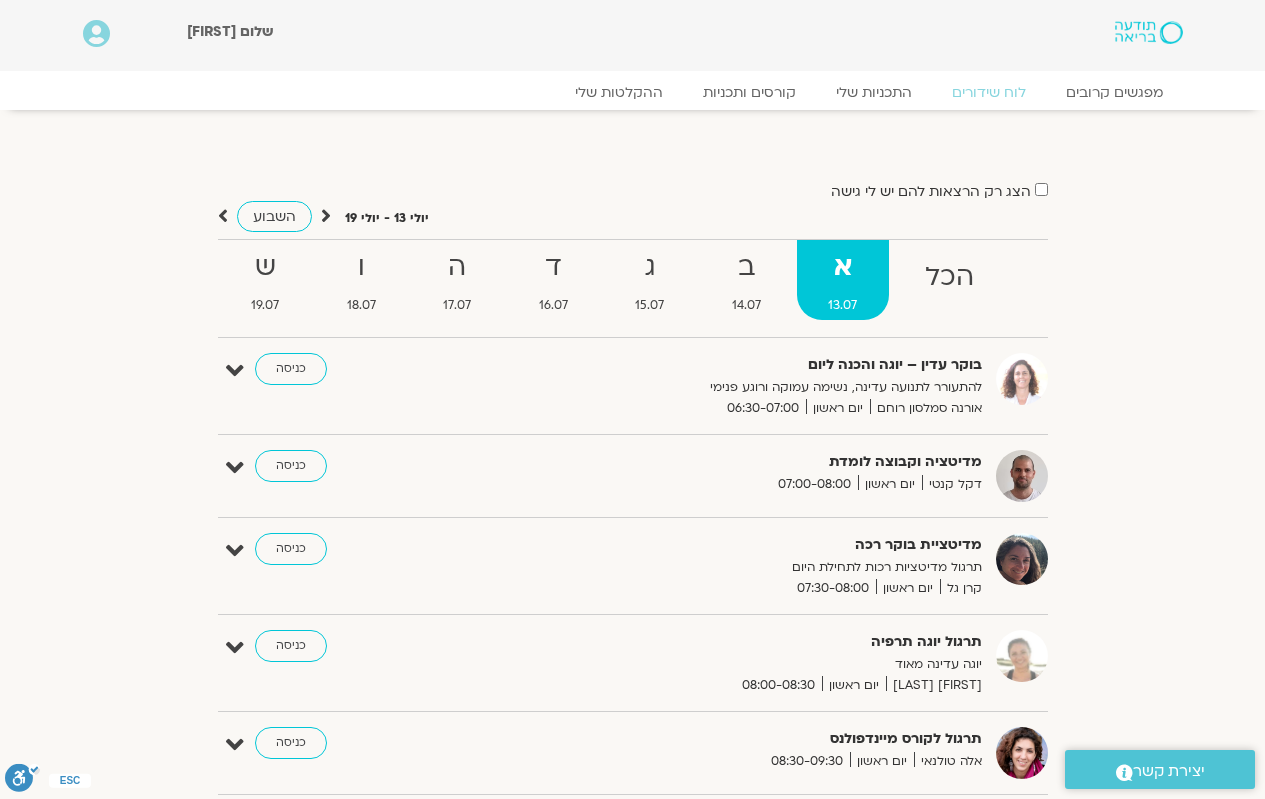 click at bounding box center (326, 216) 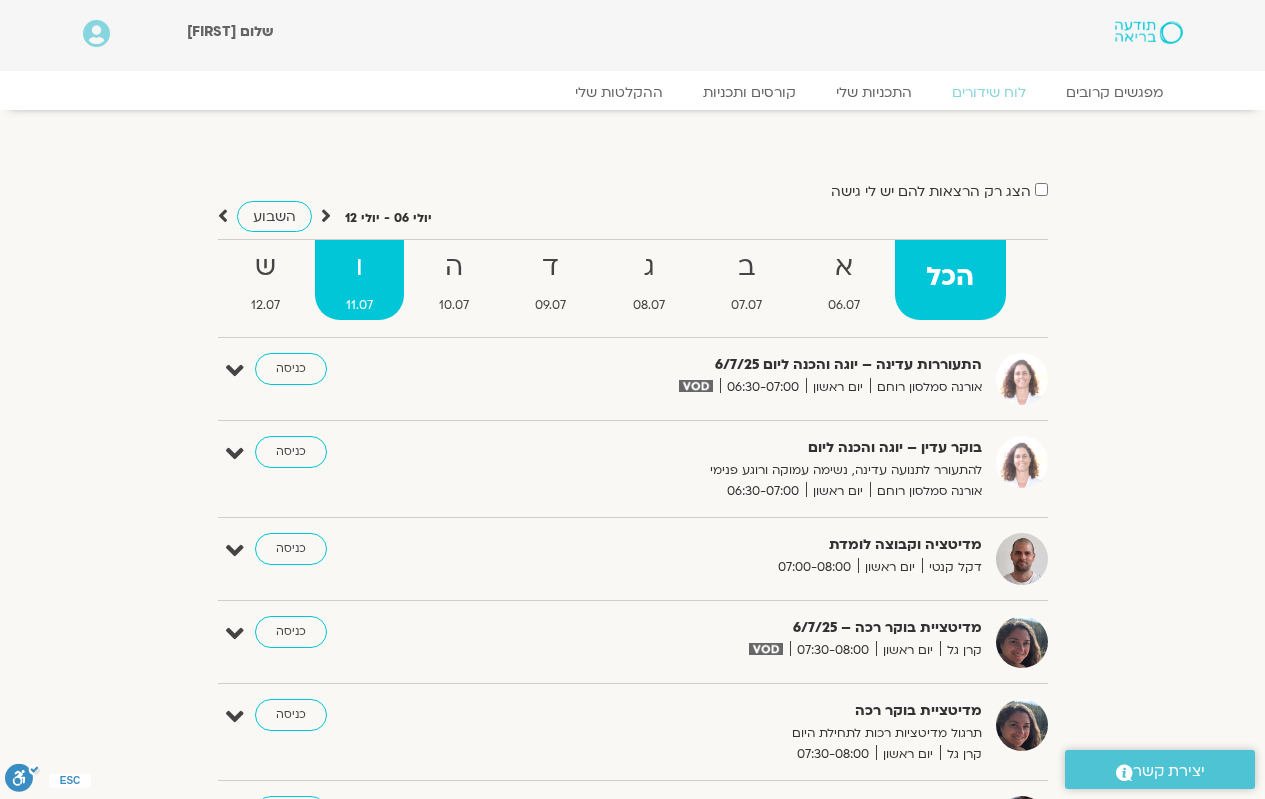 click on "ו 11.07" at bounding box center (359, 280) 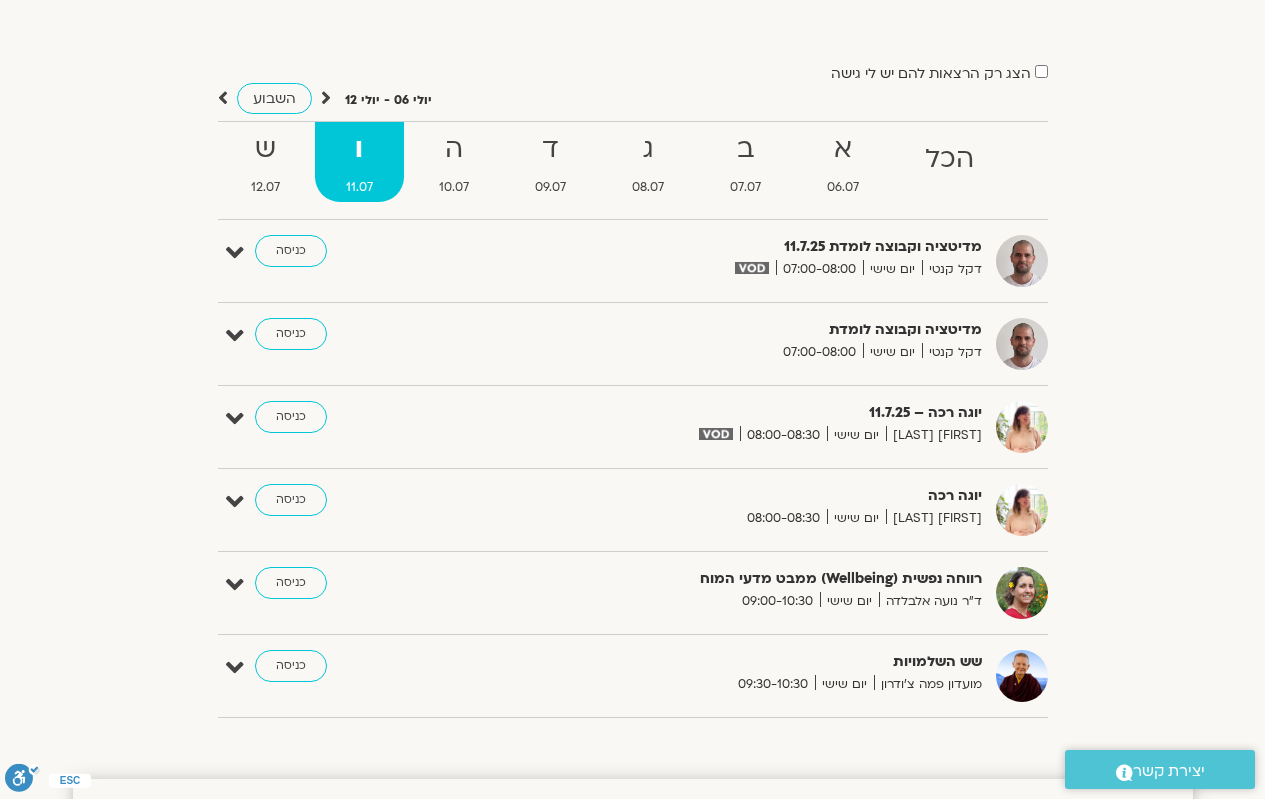 scroll, scrollTop: 300, scrollLeft: 0, axis: vertical 